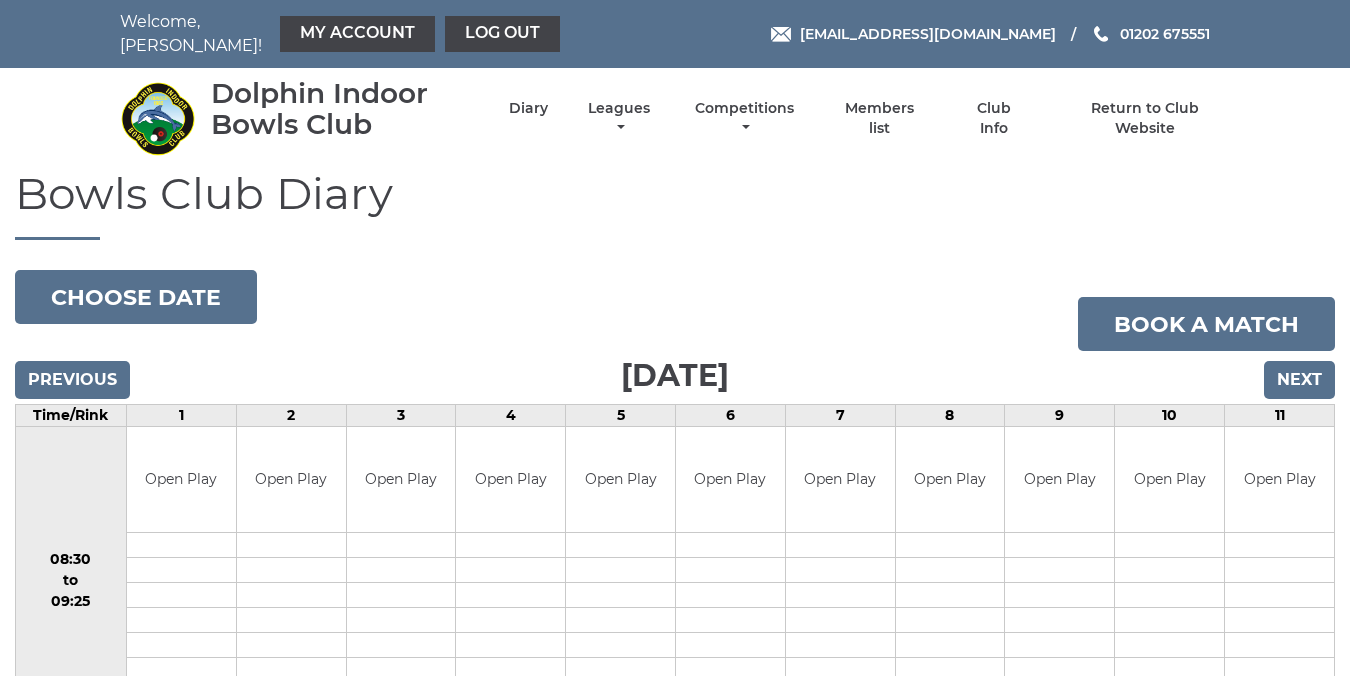 scroll, scrollTop: 0, scrollLeft: 0, axis: both 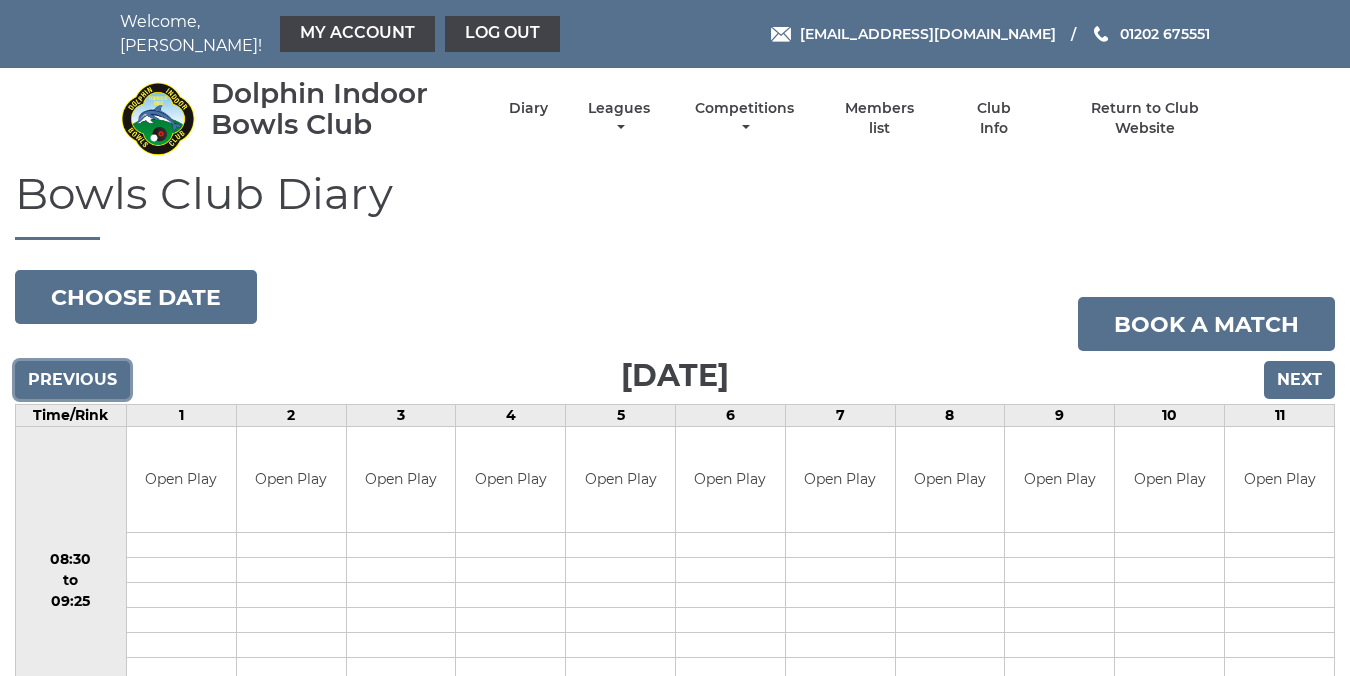 click on "Previous" at bounding box center [72, 380] 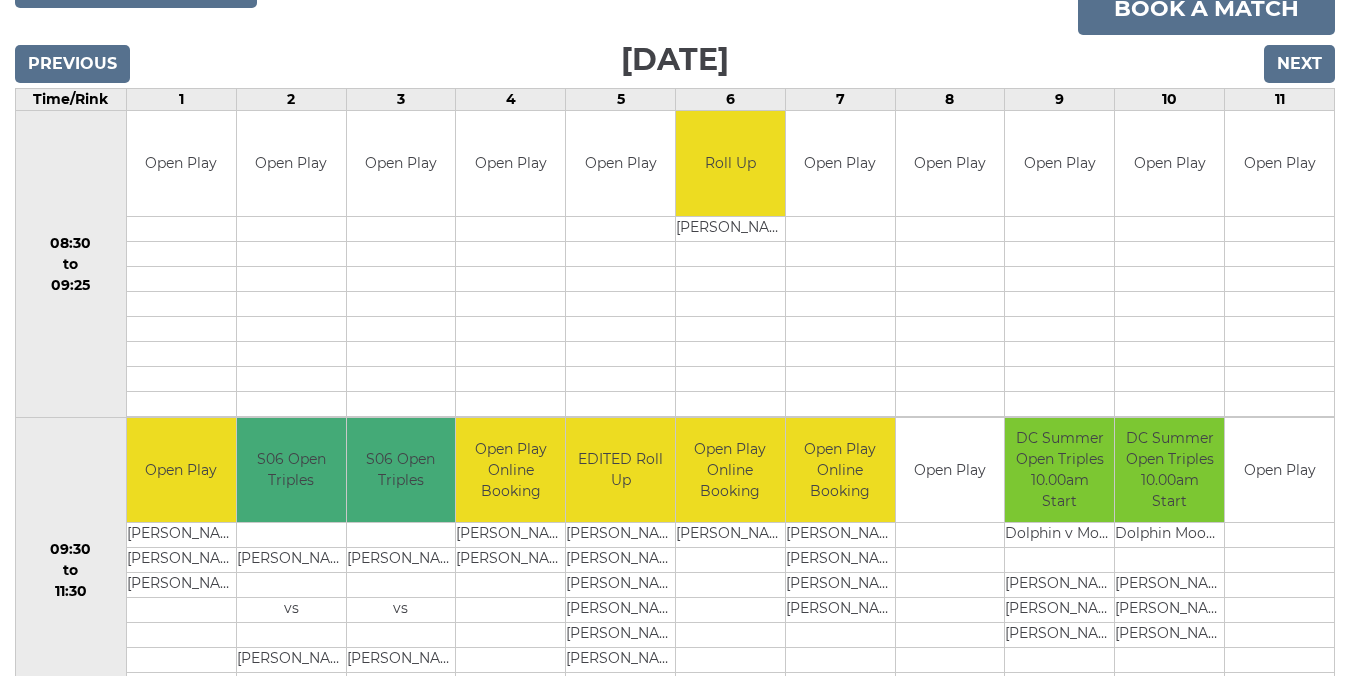 scroll, scrollTop: 0, scrollLeft: 0, axis: both 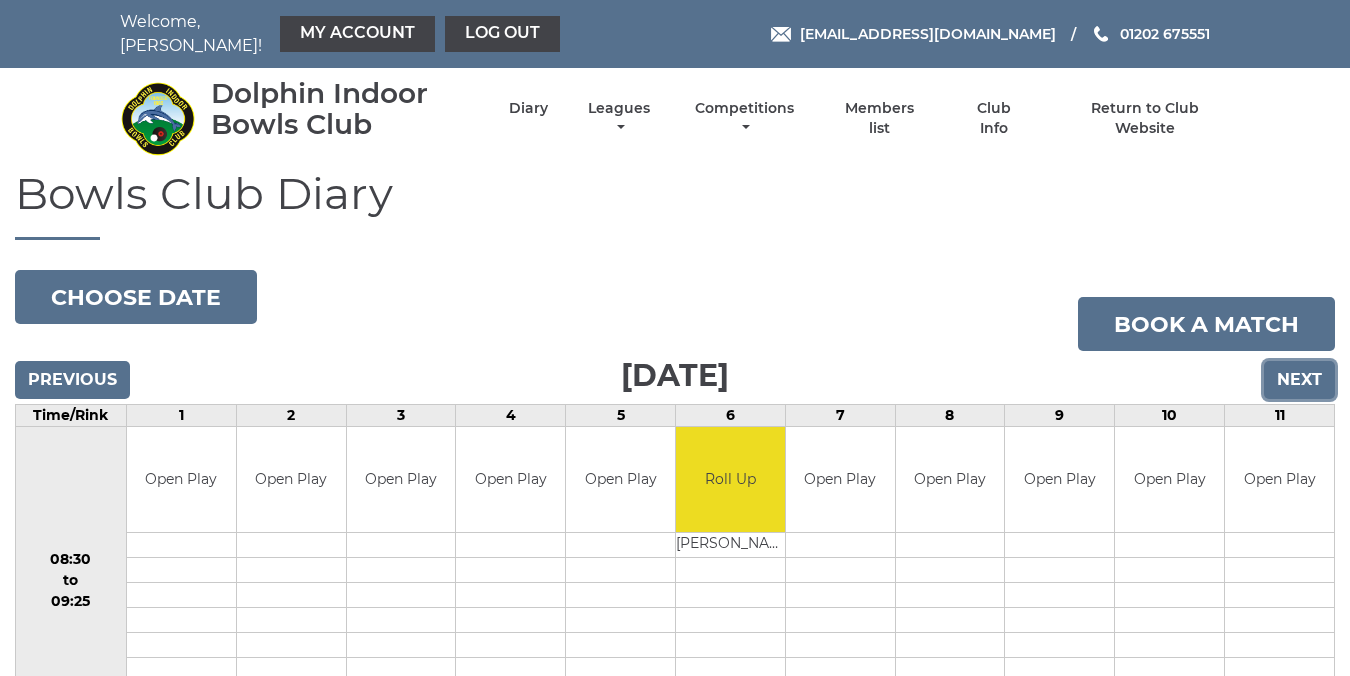click on "Next" at bounding box center [1299, 380] 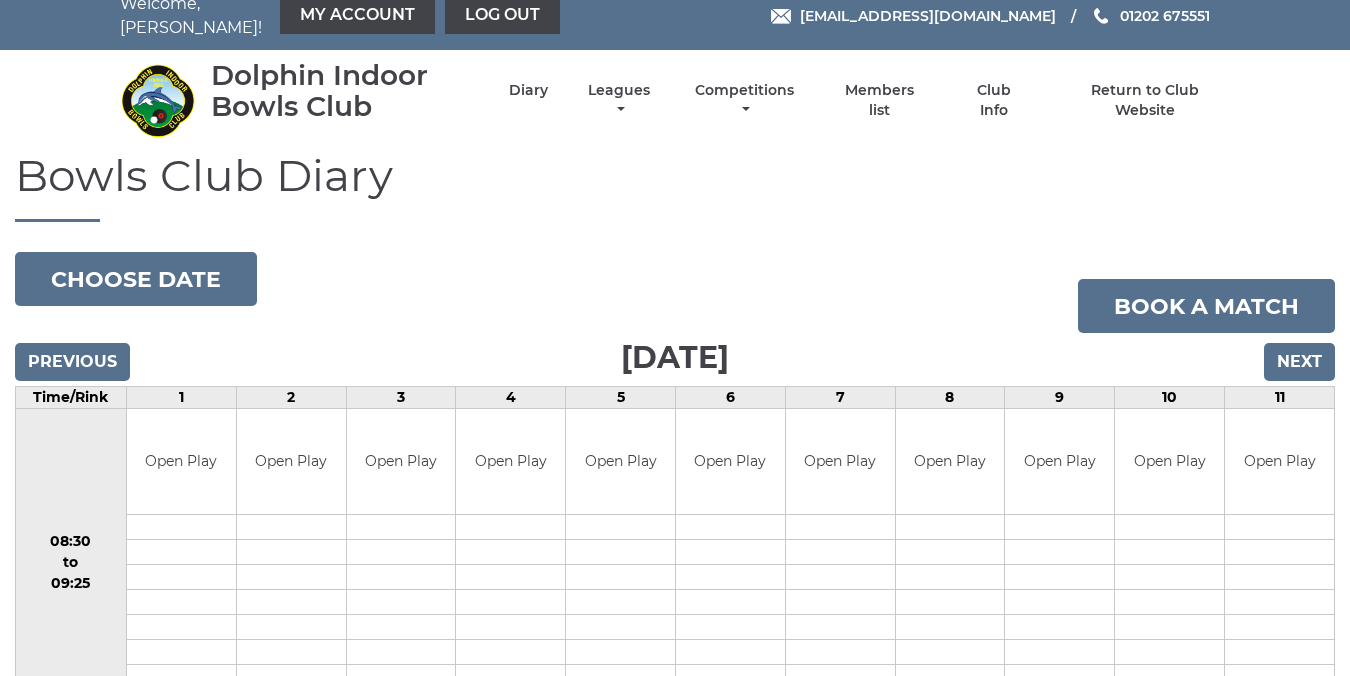 scroll, scrollTop: 0, scrollLeft: 0, axis: both 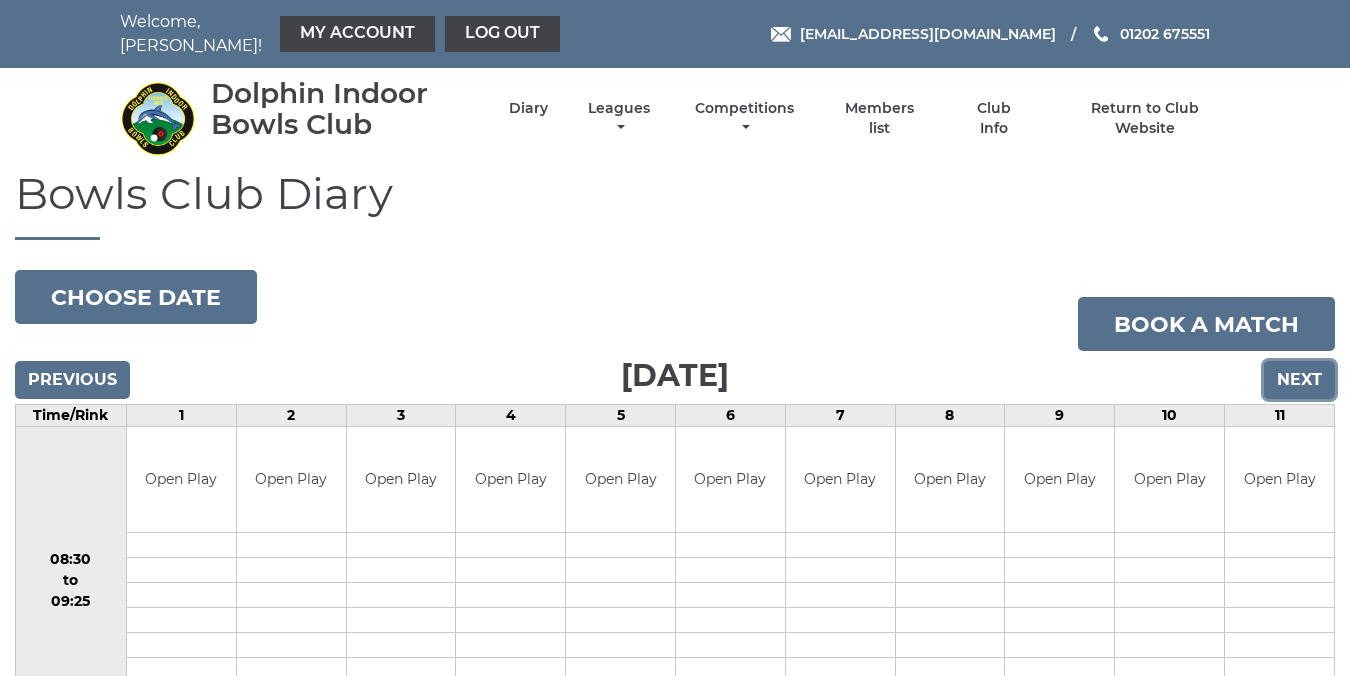 click on "Next" at bounding box center (1299, 380) 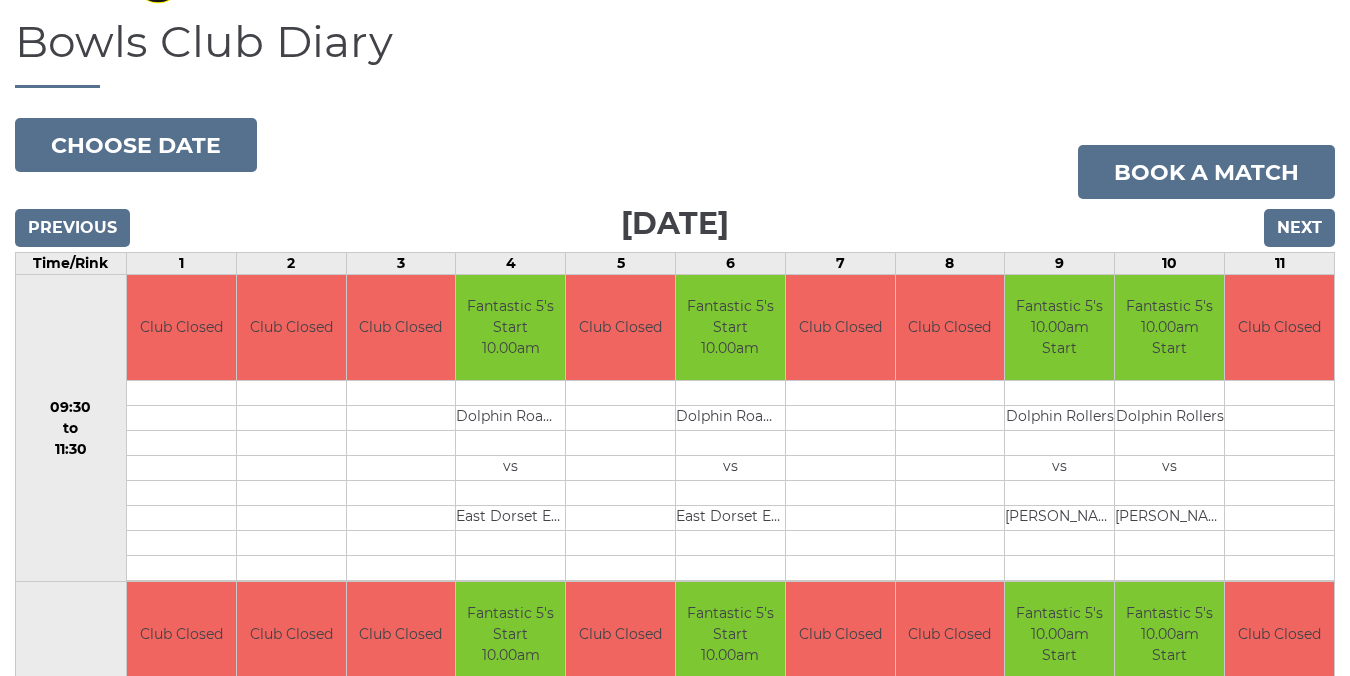 scroll, scrollTop: 149, scrollLeft: 0, axis: vertical 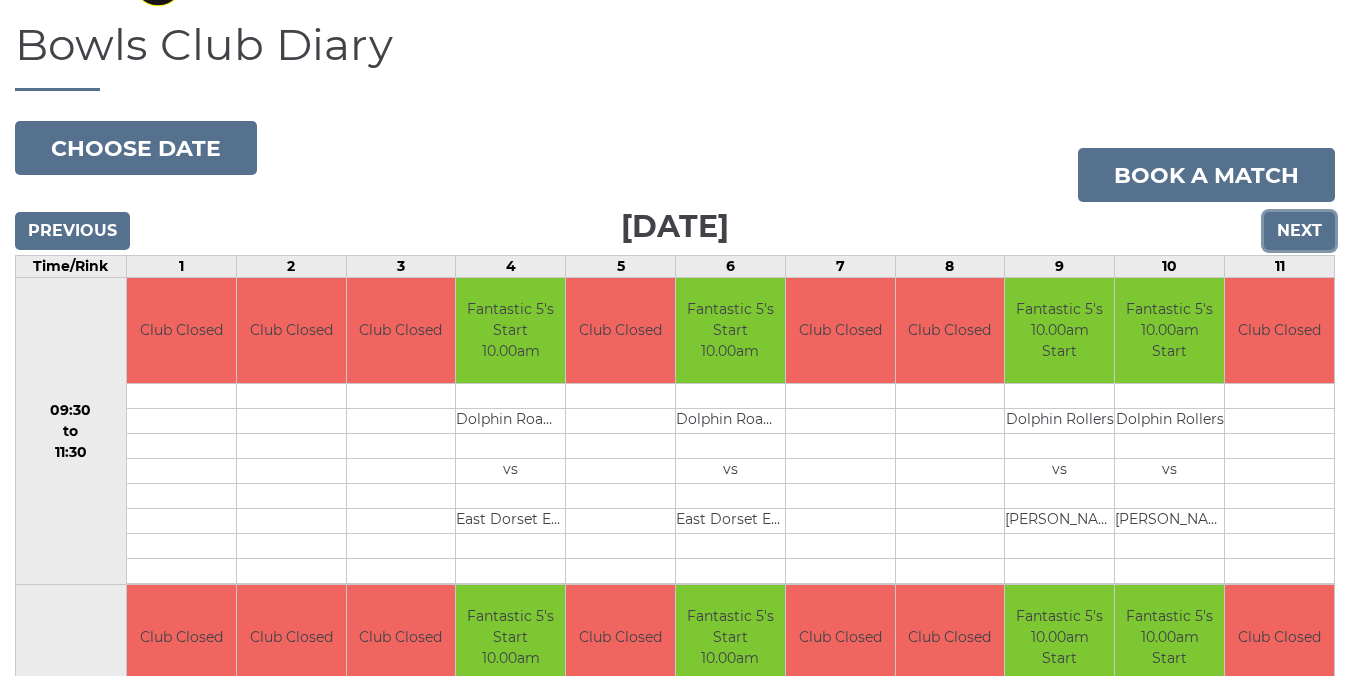 click on "Next" at bounding box center [1299, 231] 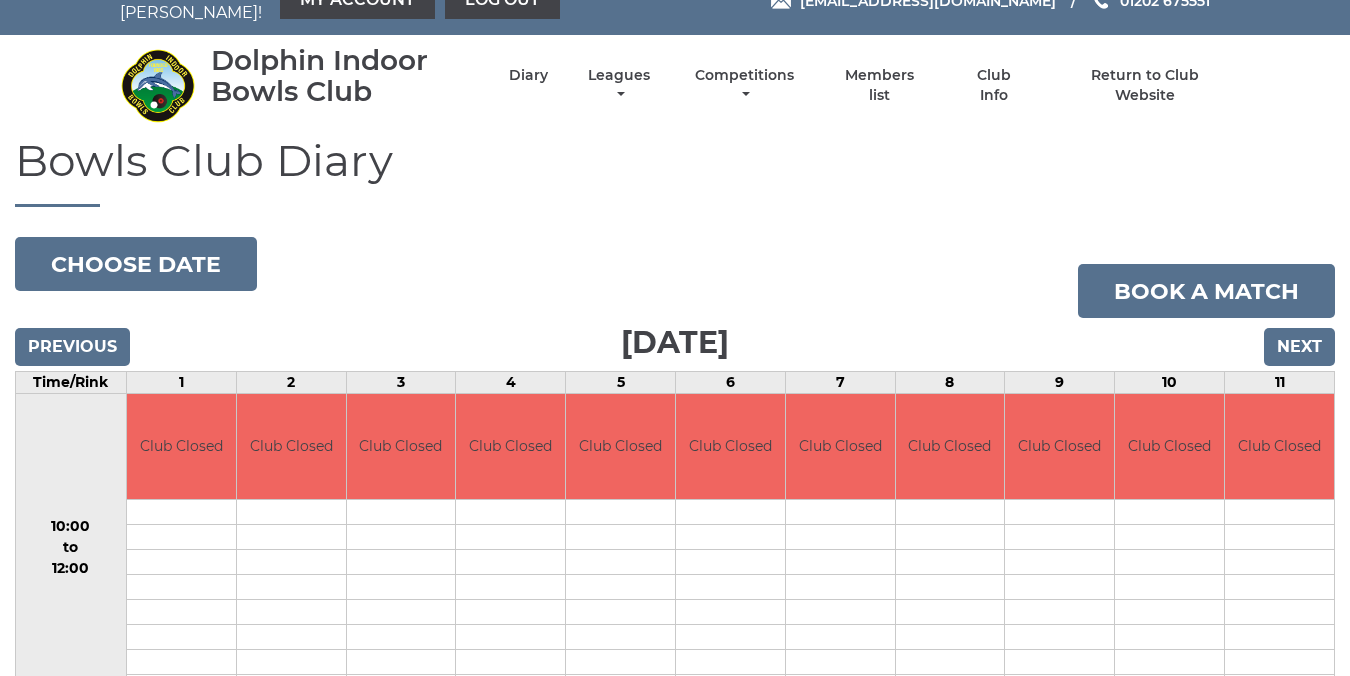 scroll, scrollTop: 0, scrollLeft: 0, axis: both 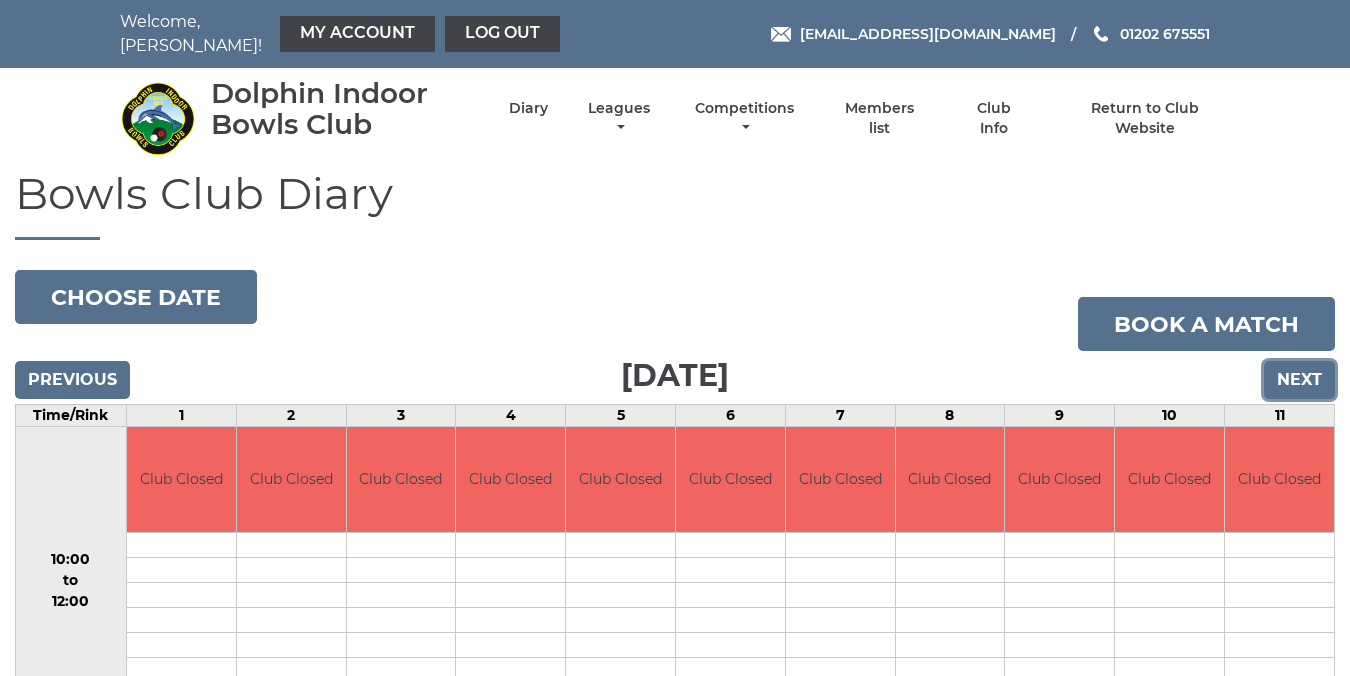 click on "Next" at bounding box center [1299, 380] 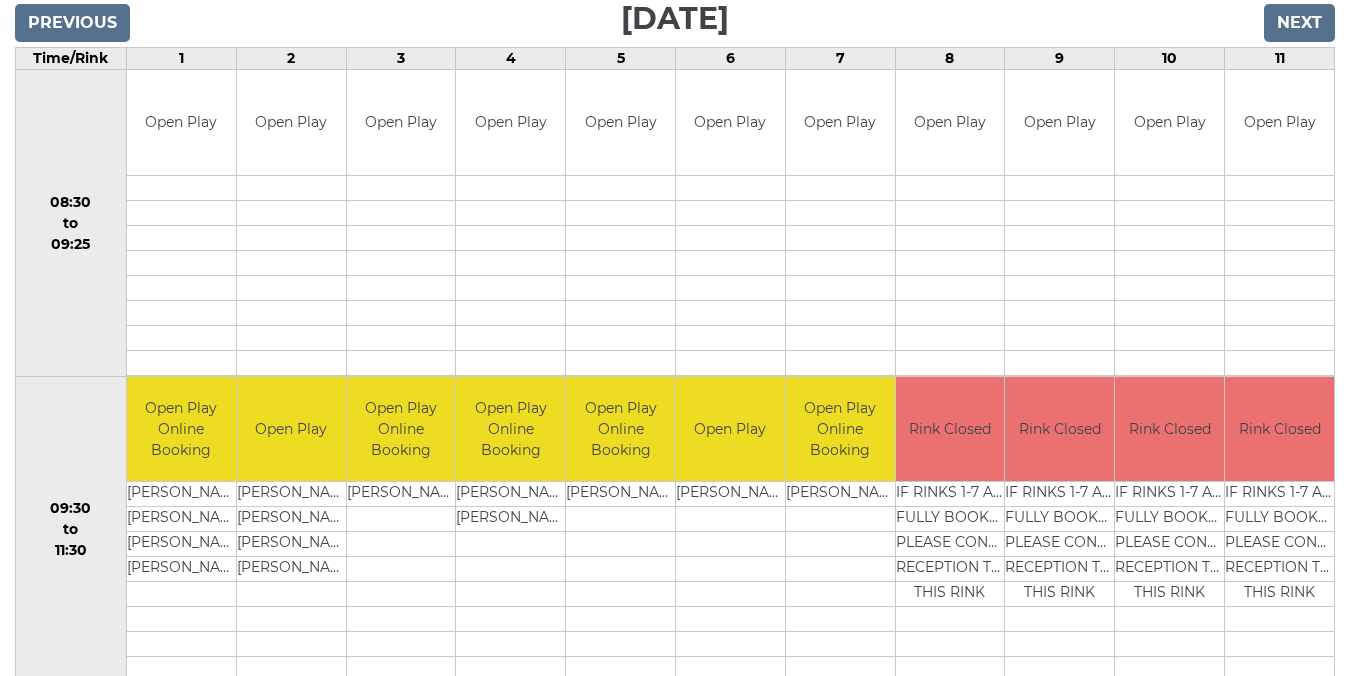 scroll, scrollTop: 0, scrollLeft: 0, axis: both 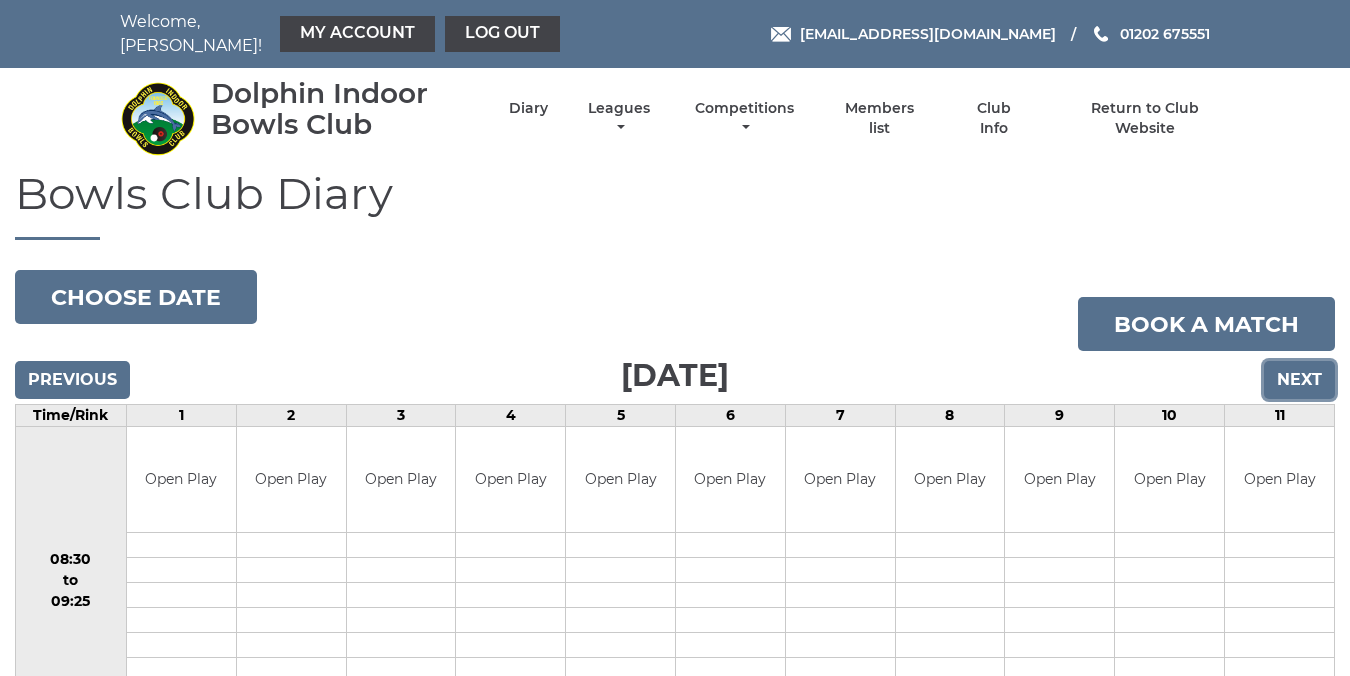 click on "Next" at bounding box center (1299, 380) 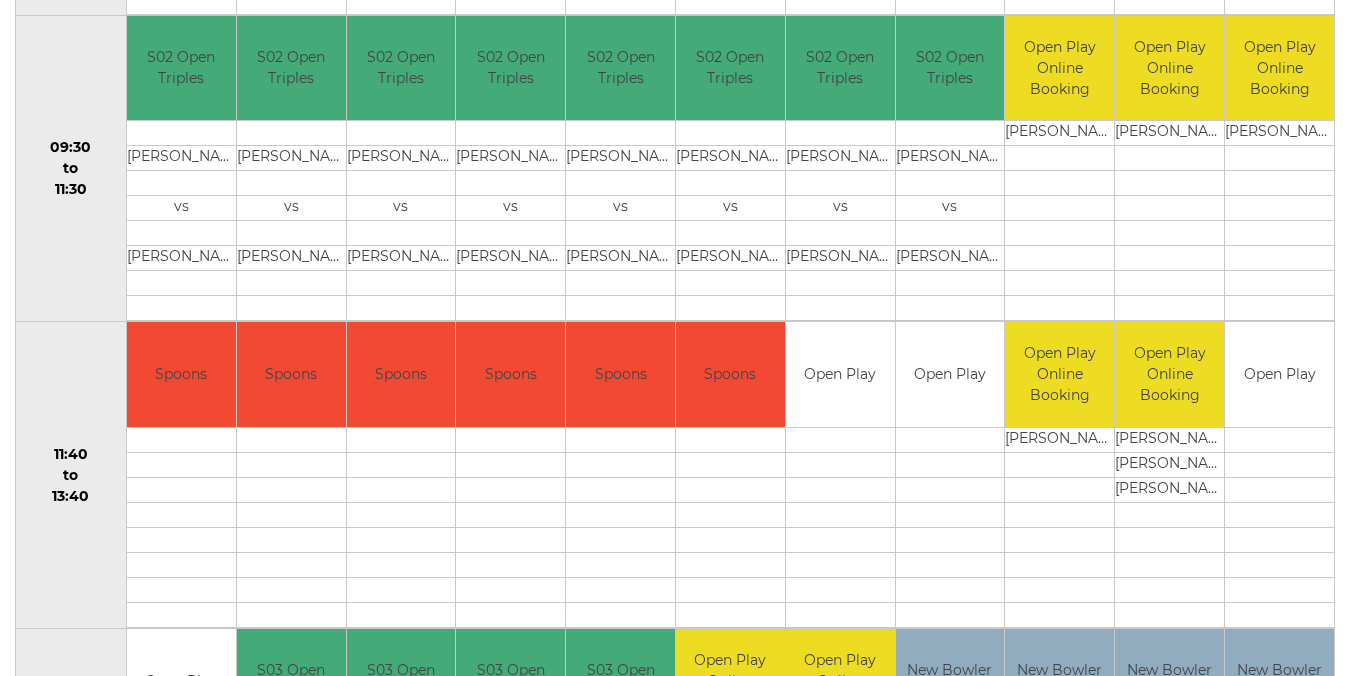 scroll, scrollTop: 0, scrollLeft: 0, axis: both 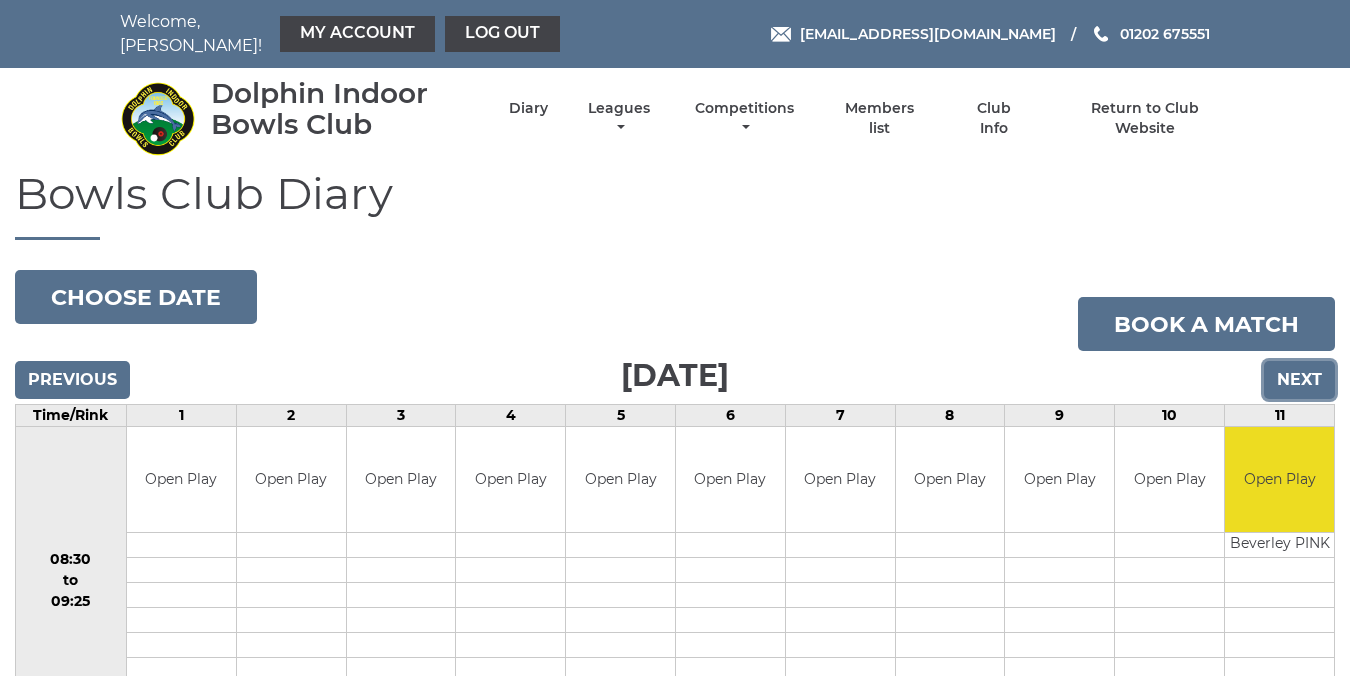 click on "Next" at bounding box center [1299, 380] 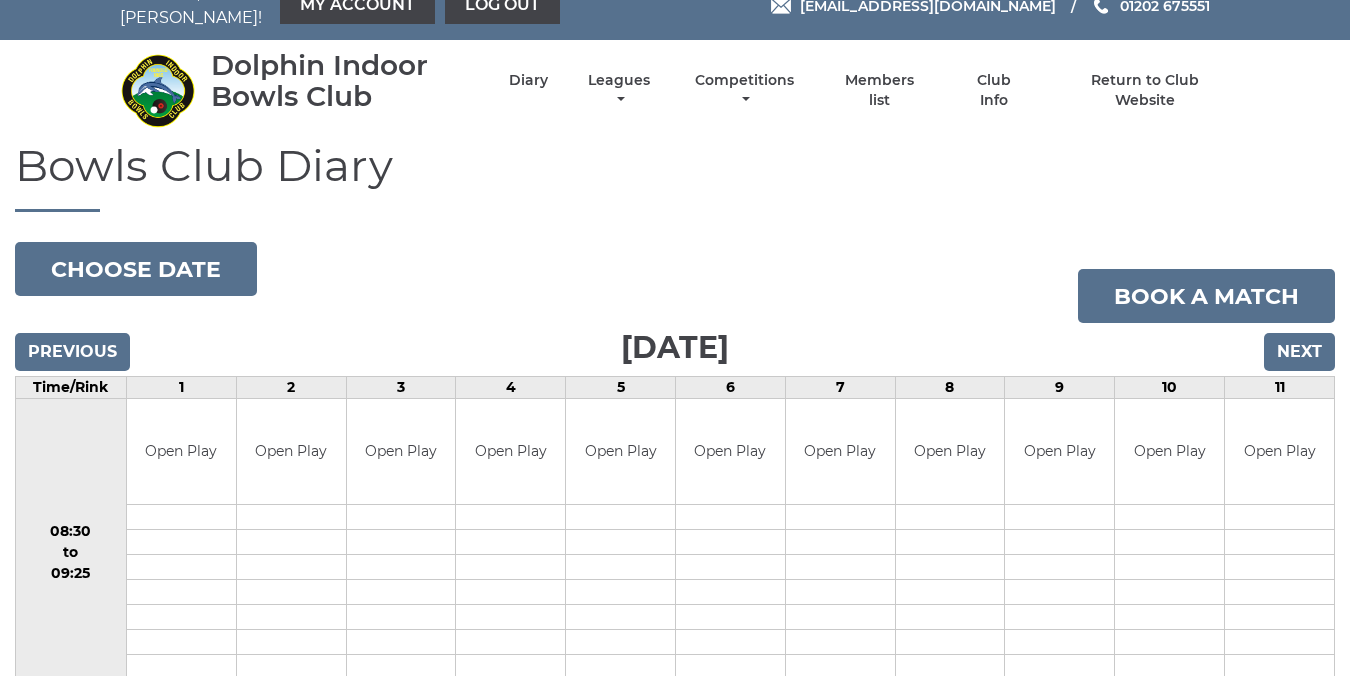 scroll, scrollTop: 0, scrollLeft: 0, axis: both 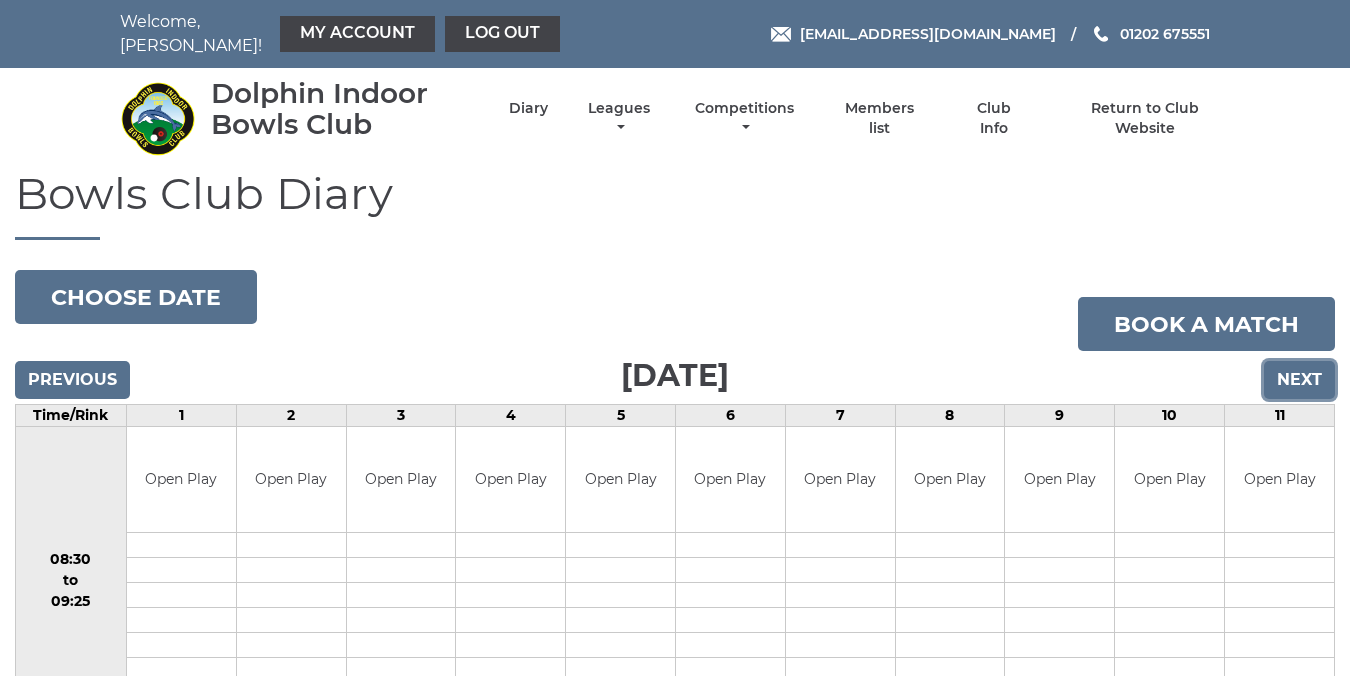 click on "Next" at bounding box center (1299, 380) 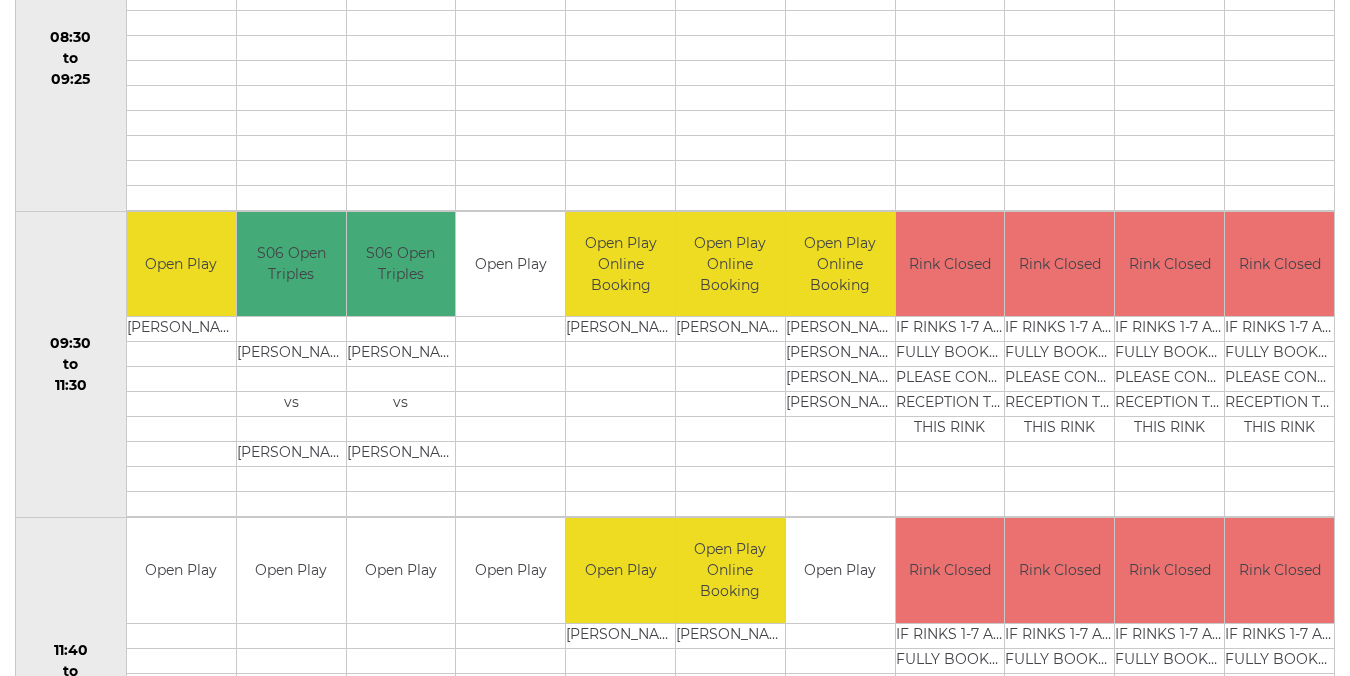 scroll, scrollTop: 0, scrollLeft: 0, axis: both 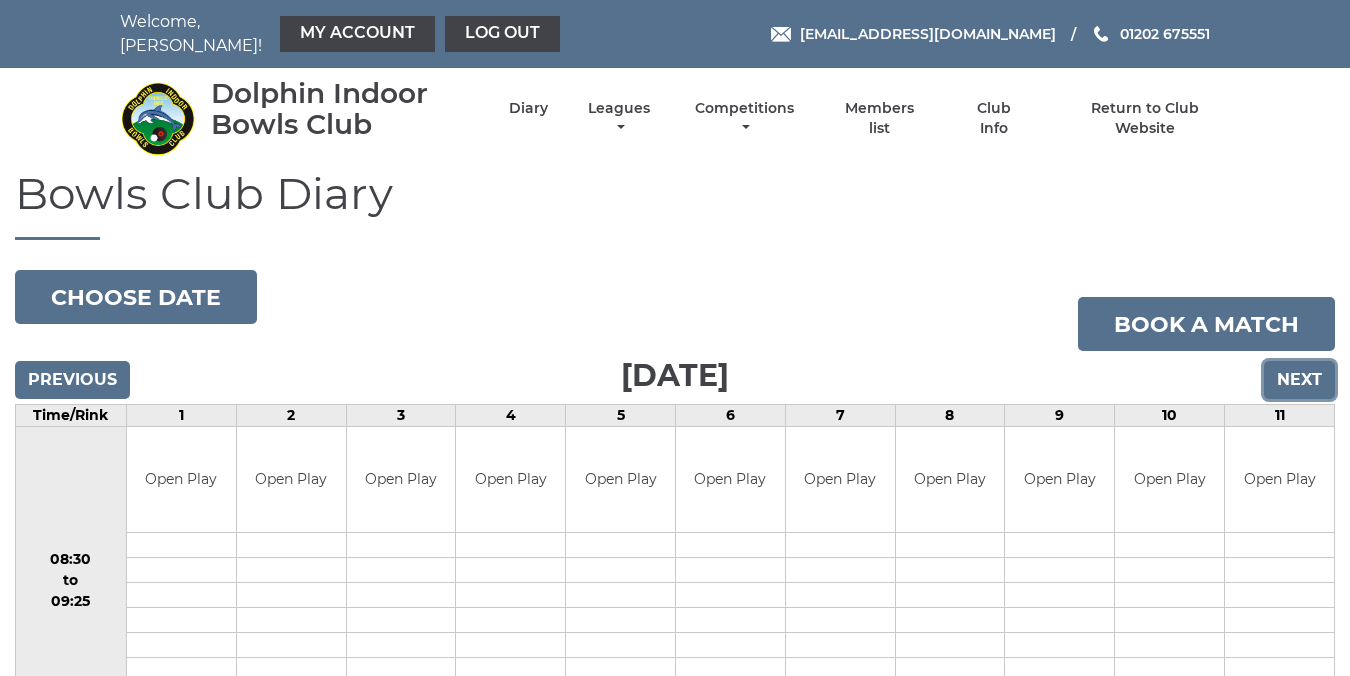 click on "Next" at bounding box center (1299, 380) 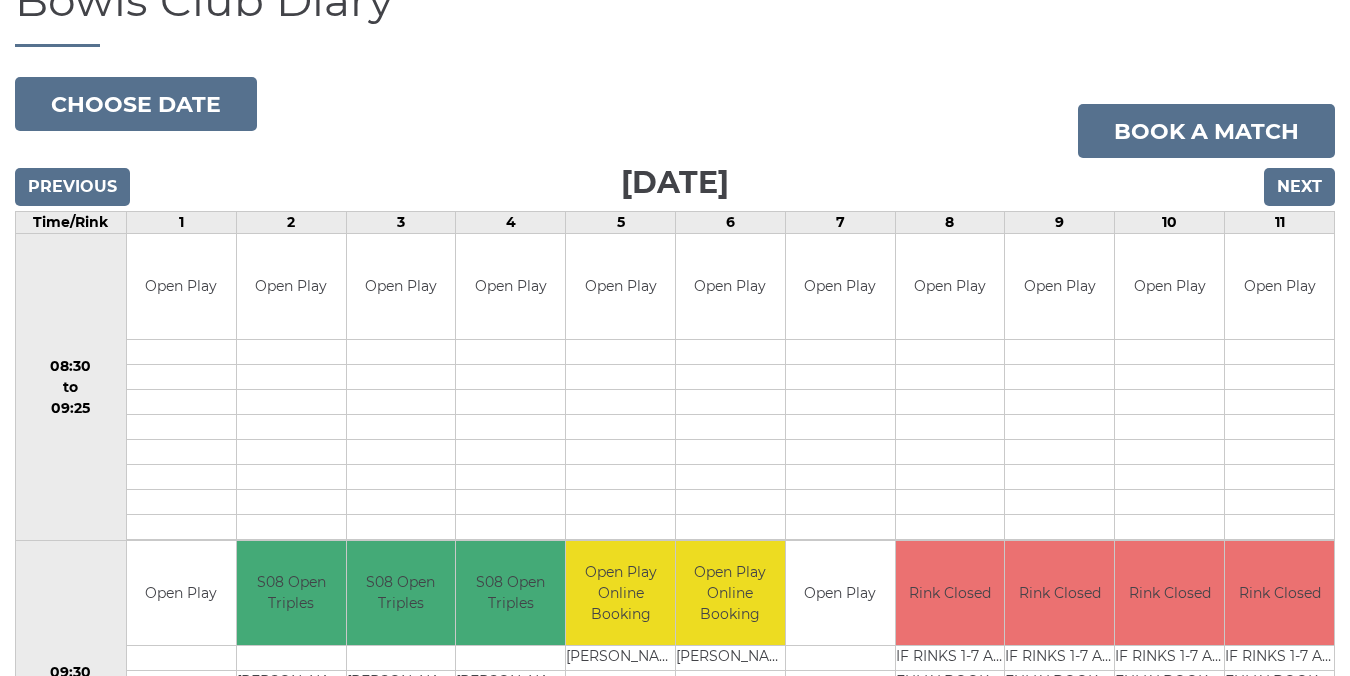 scroll, scrollTop: 0, scrollLeft: 0, axis: both 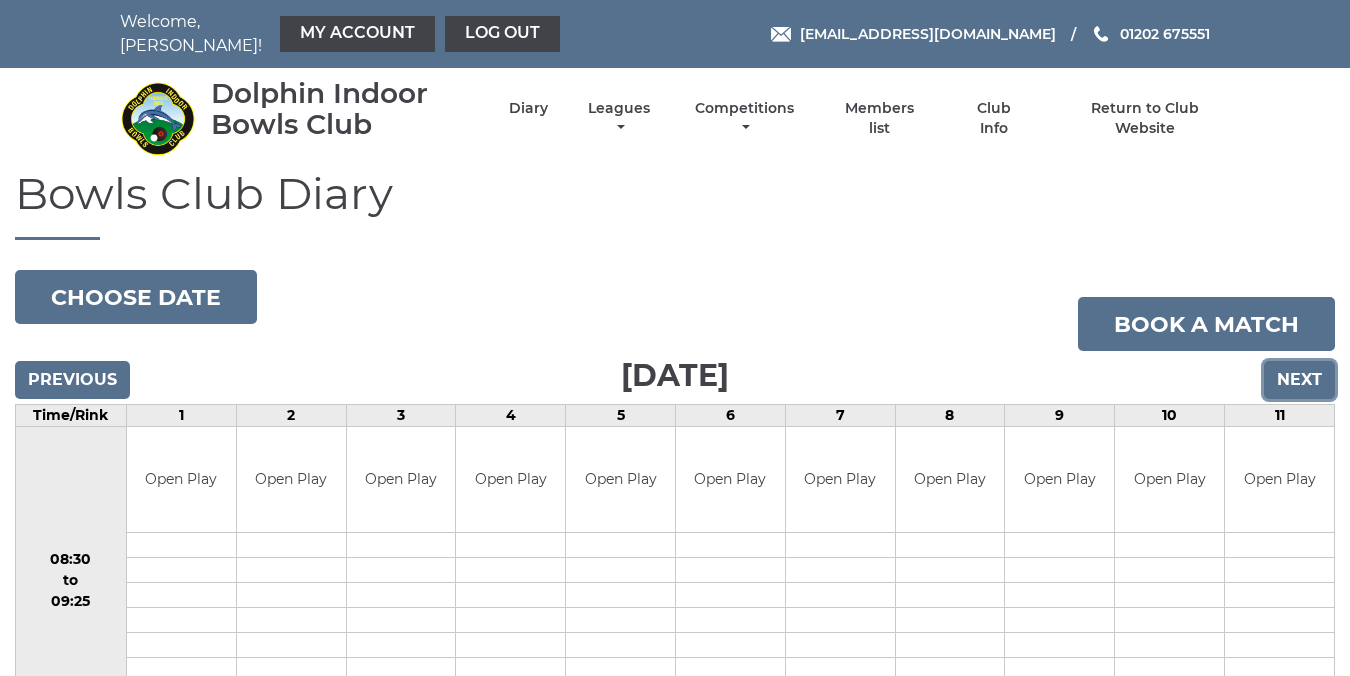 click on "Next" at bounding box center [1299, 380] 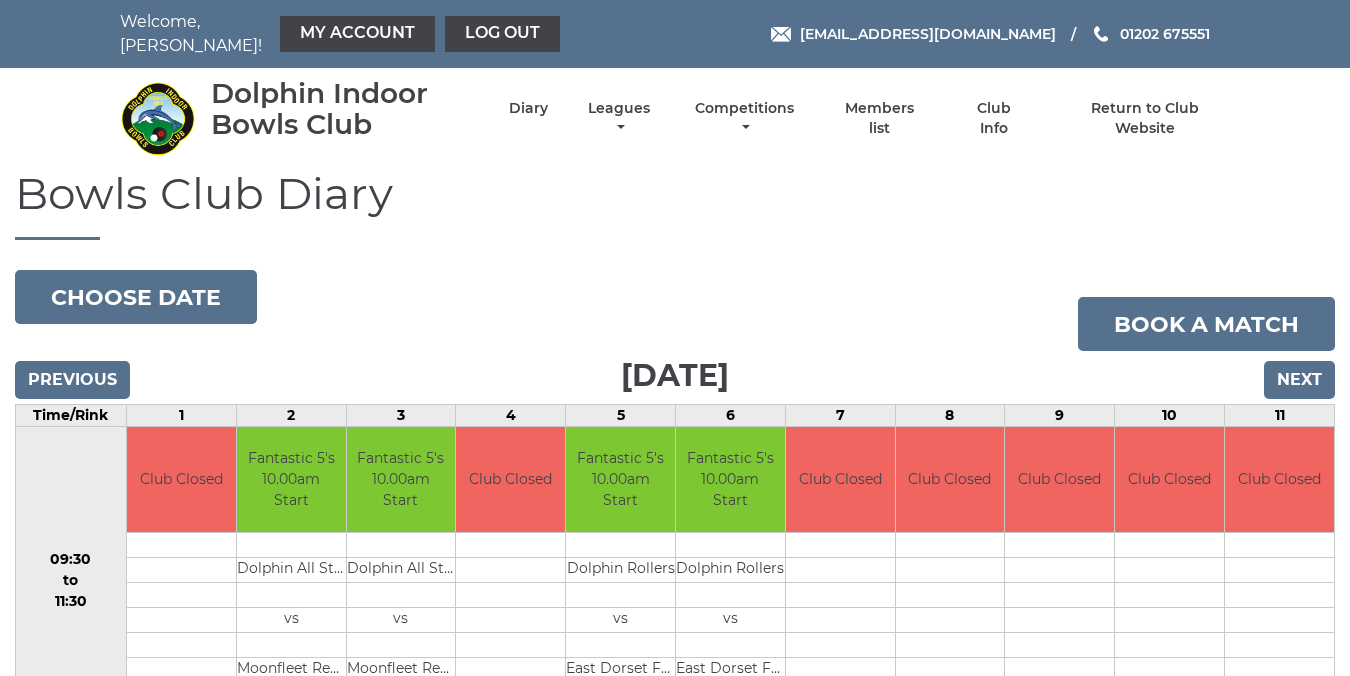 scroll, scrollTop: 0, scrollLeft: 0, axis: both 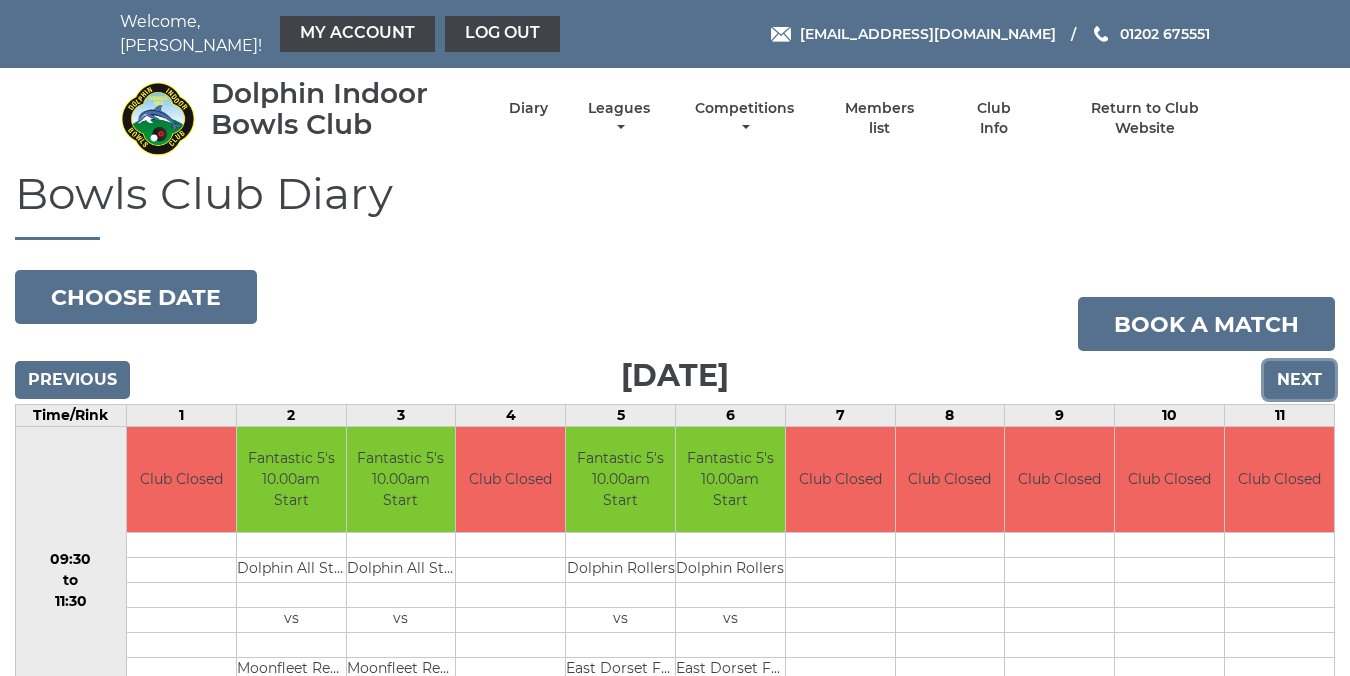 click on "Next" at bounding box center [1299, 380] 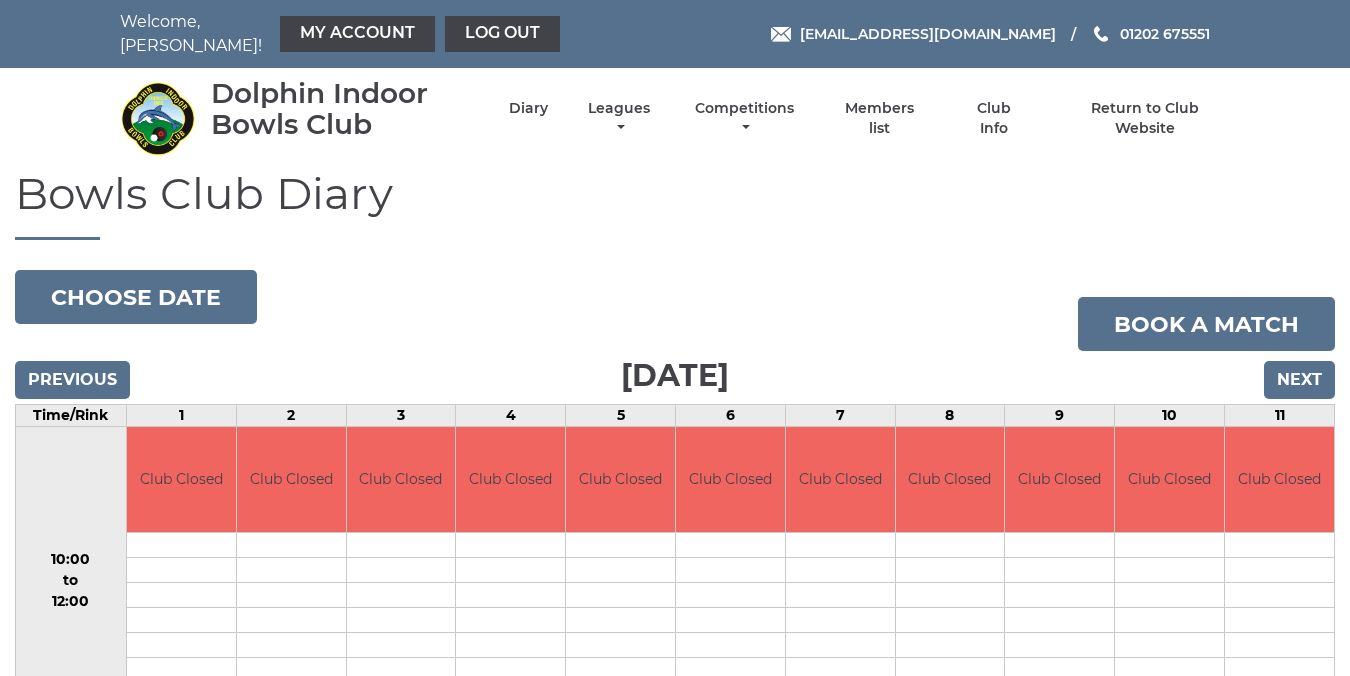 scroll, scrollTop: 0, scrollLeft: 0, axis: both 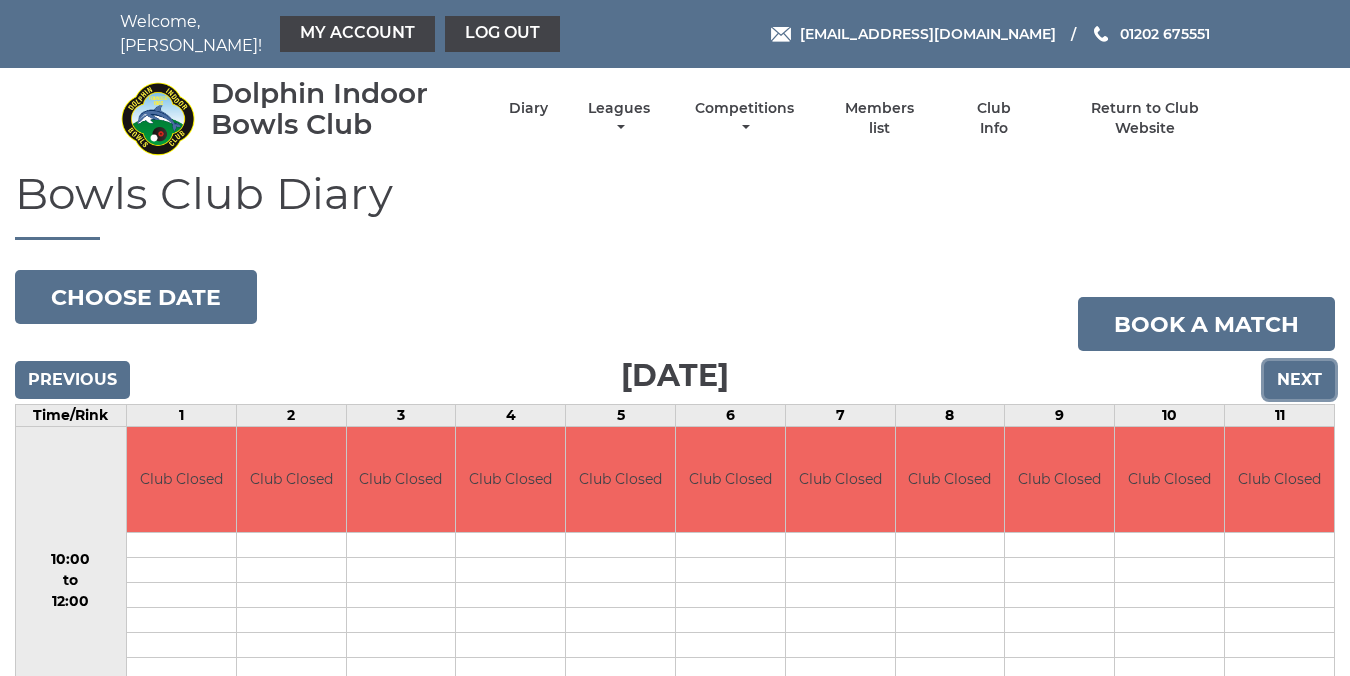 click on "Next" at bounding box center [1299, 380] 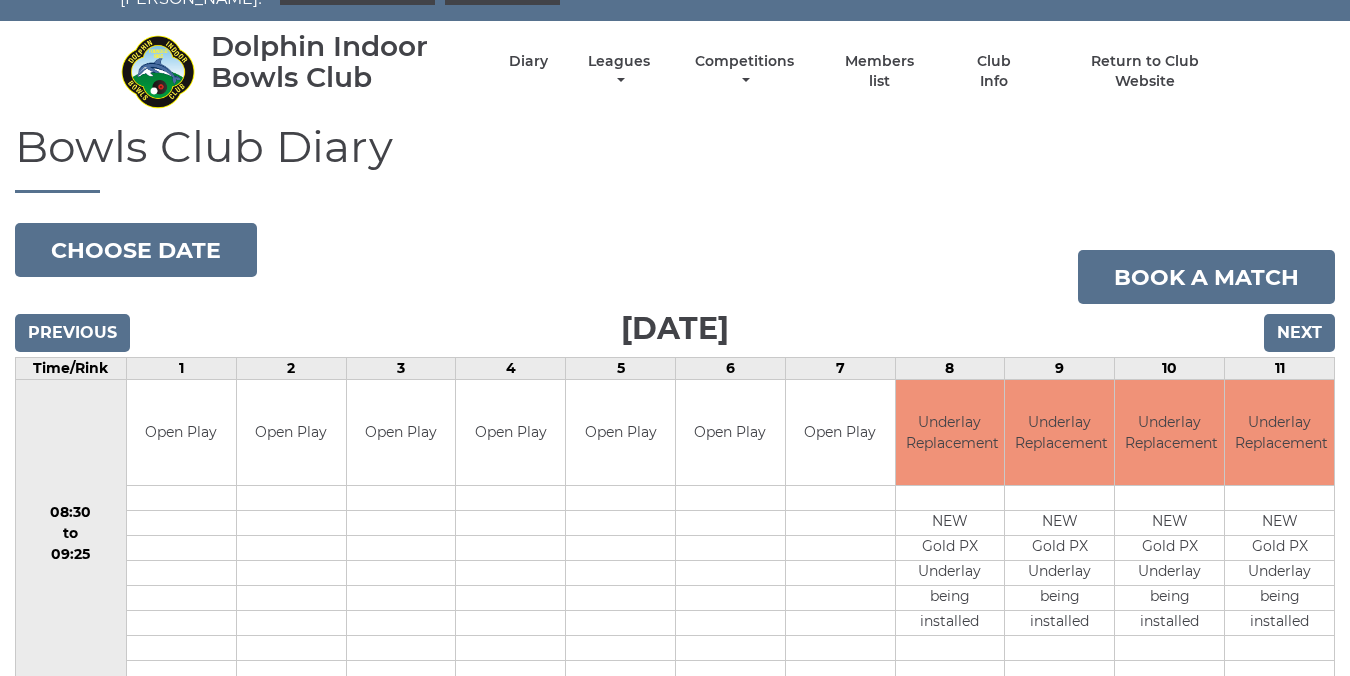 scroll, scrollTop: 43, scrollLeft: 0, axis: vertical 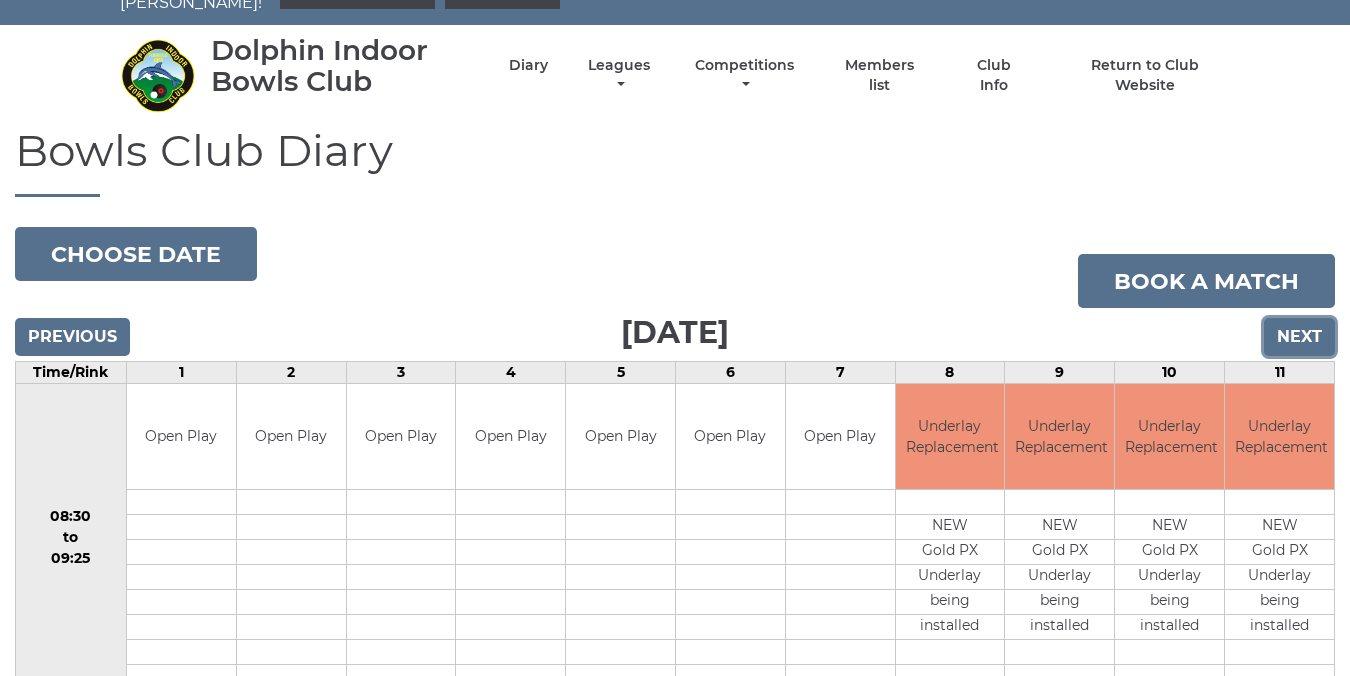 click on "Next" at bounding box center [1299, 337] 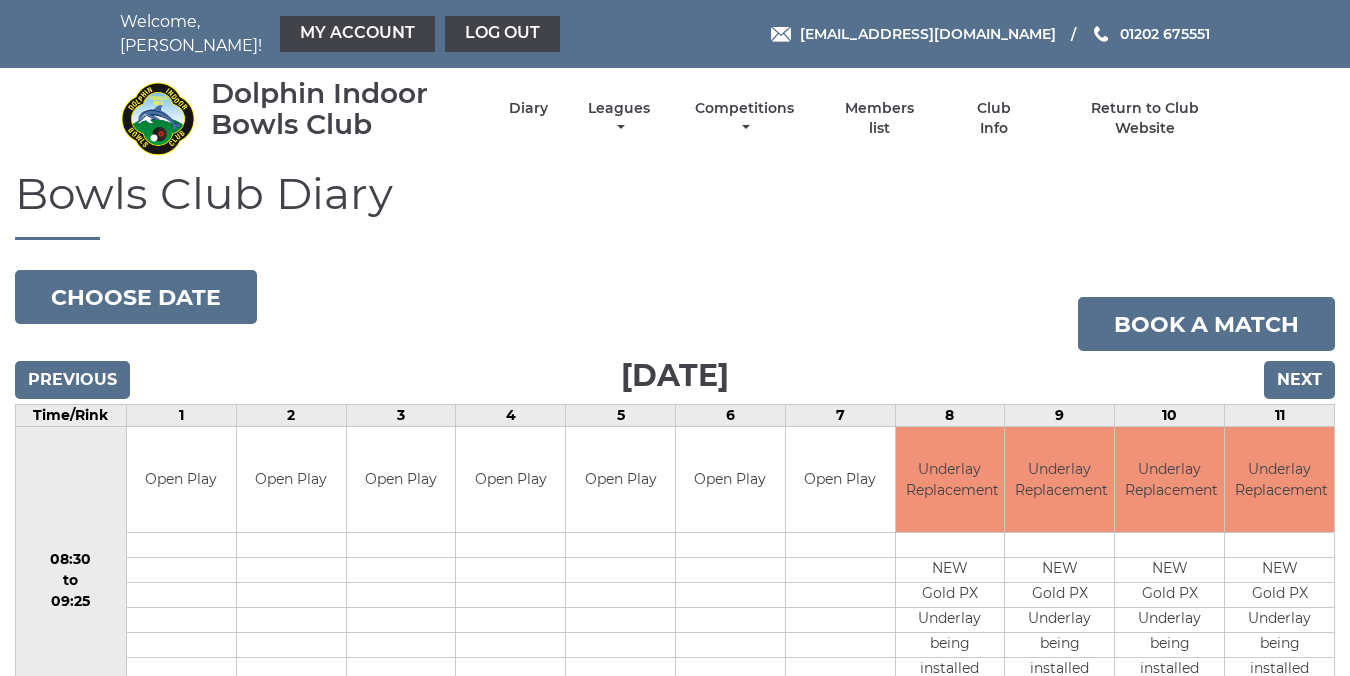 scroll, scrollTop: 0, scrollLeft: 0, axis: both 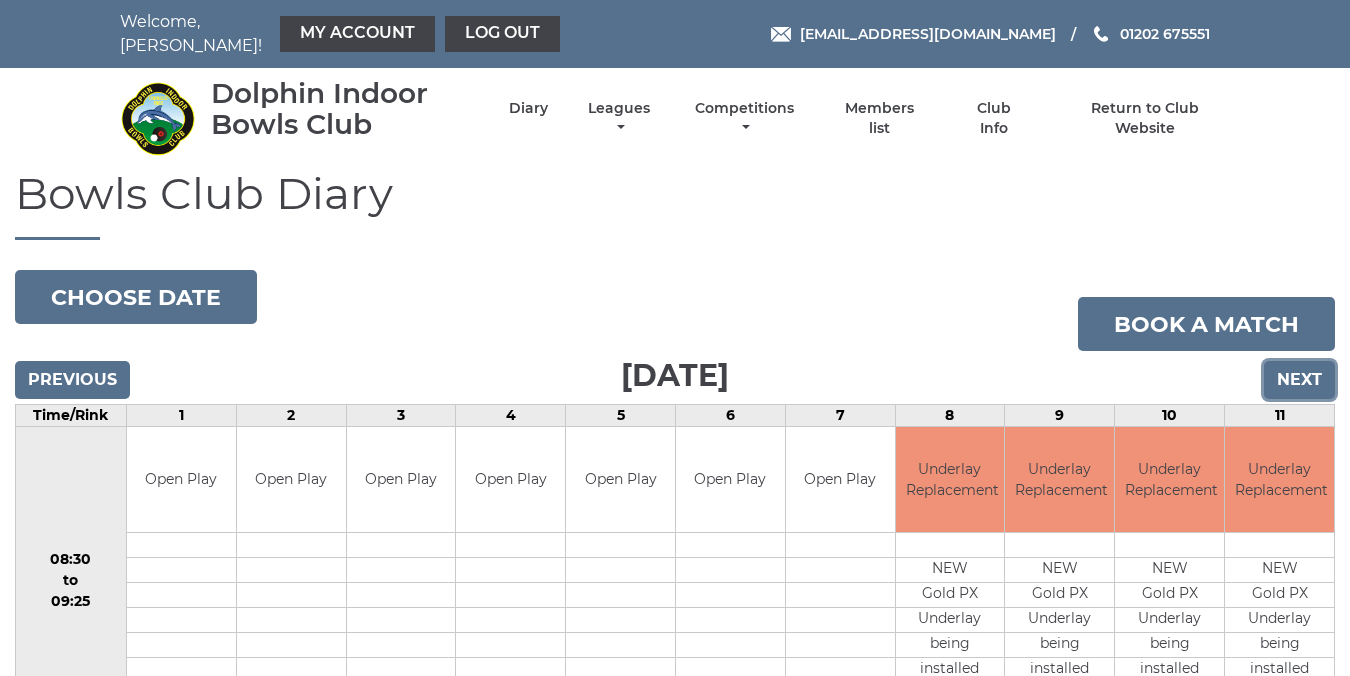 click on "Next" at bounding box center [1299, 380] 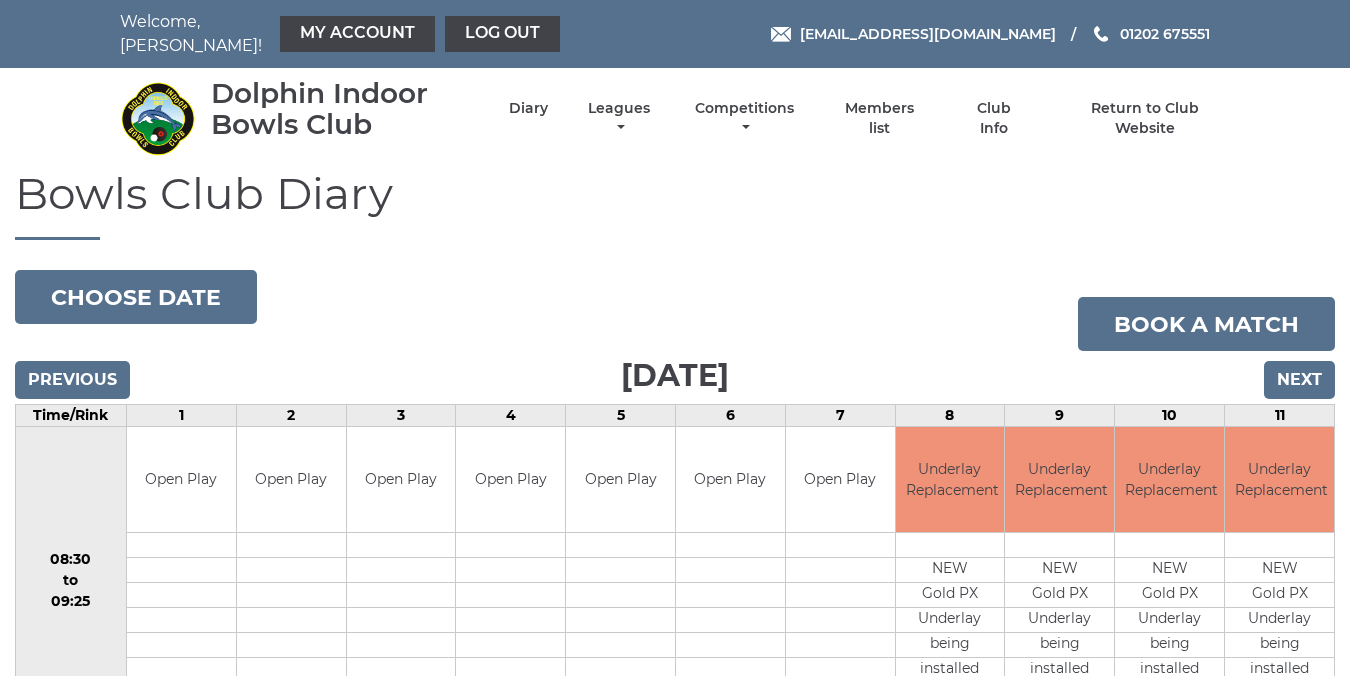 scroll, scrollTop: 0, scrollLeft: 0, axis: both 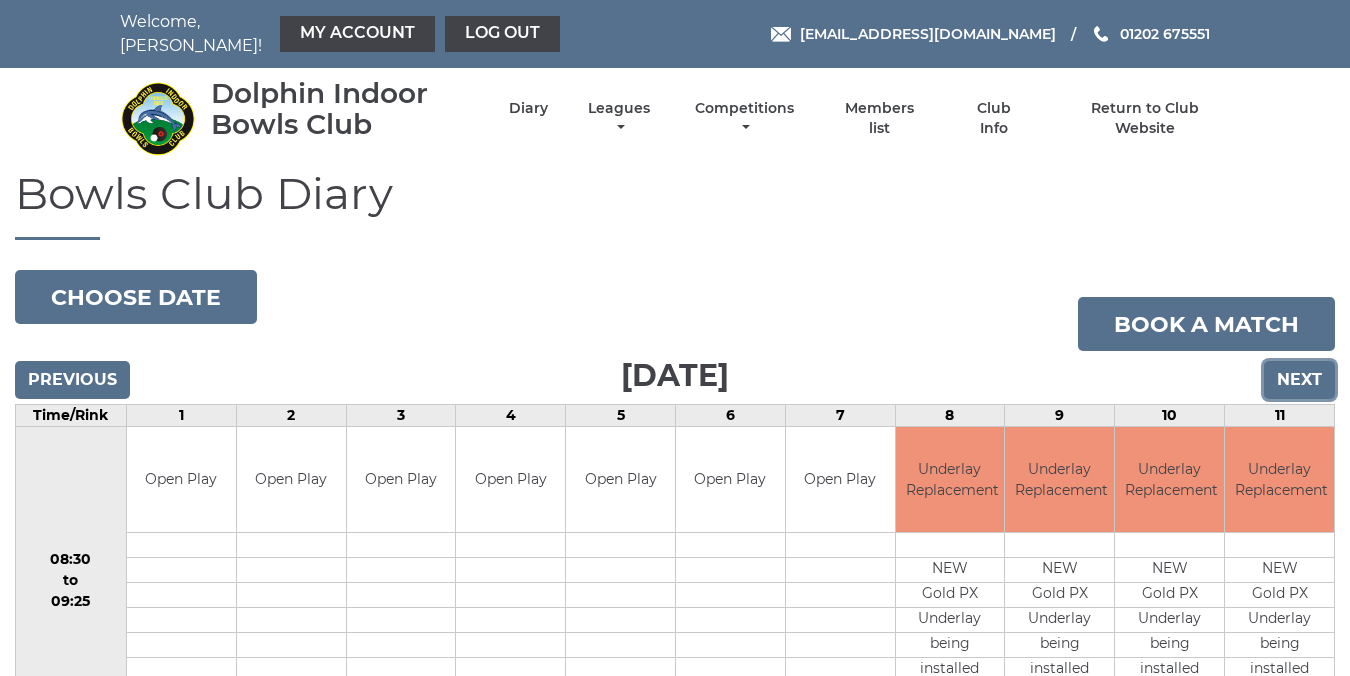 click on "Next" at bounding box center (1299, 380) 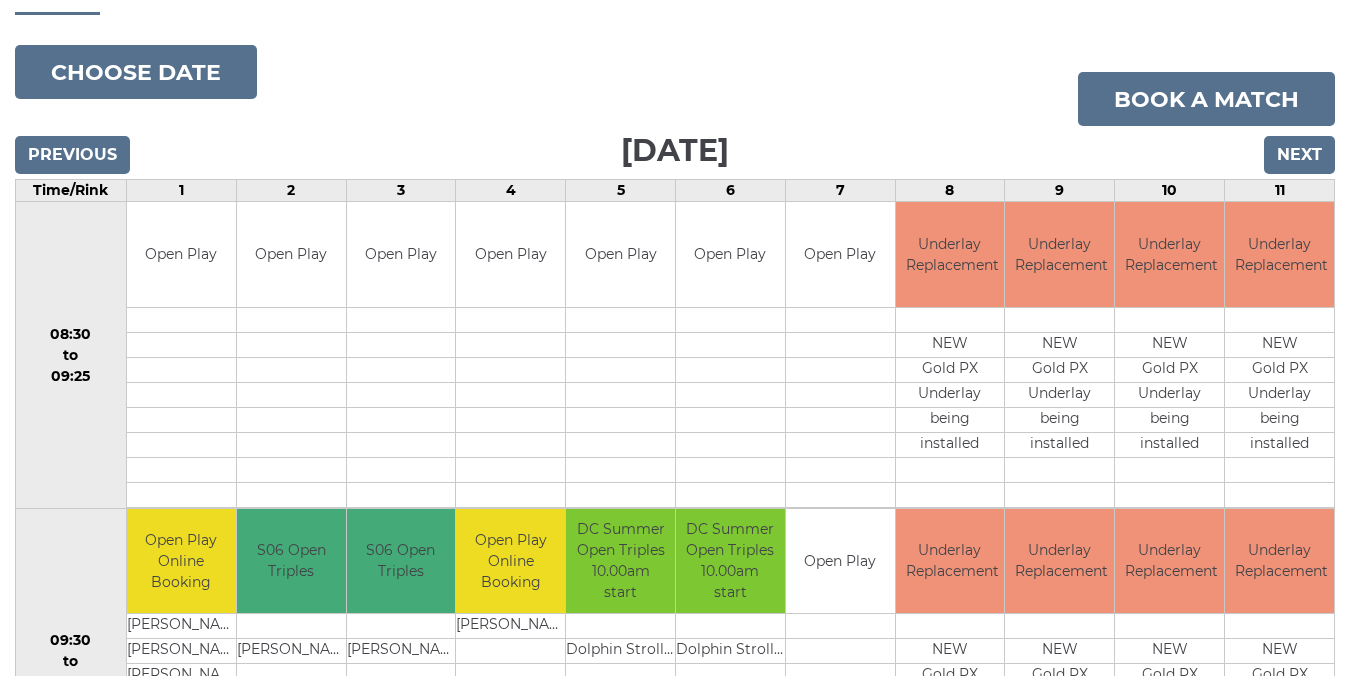 scroll, scrollTop: 216, scrollLeft: 0, axis: vertical 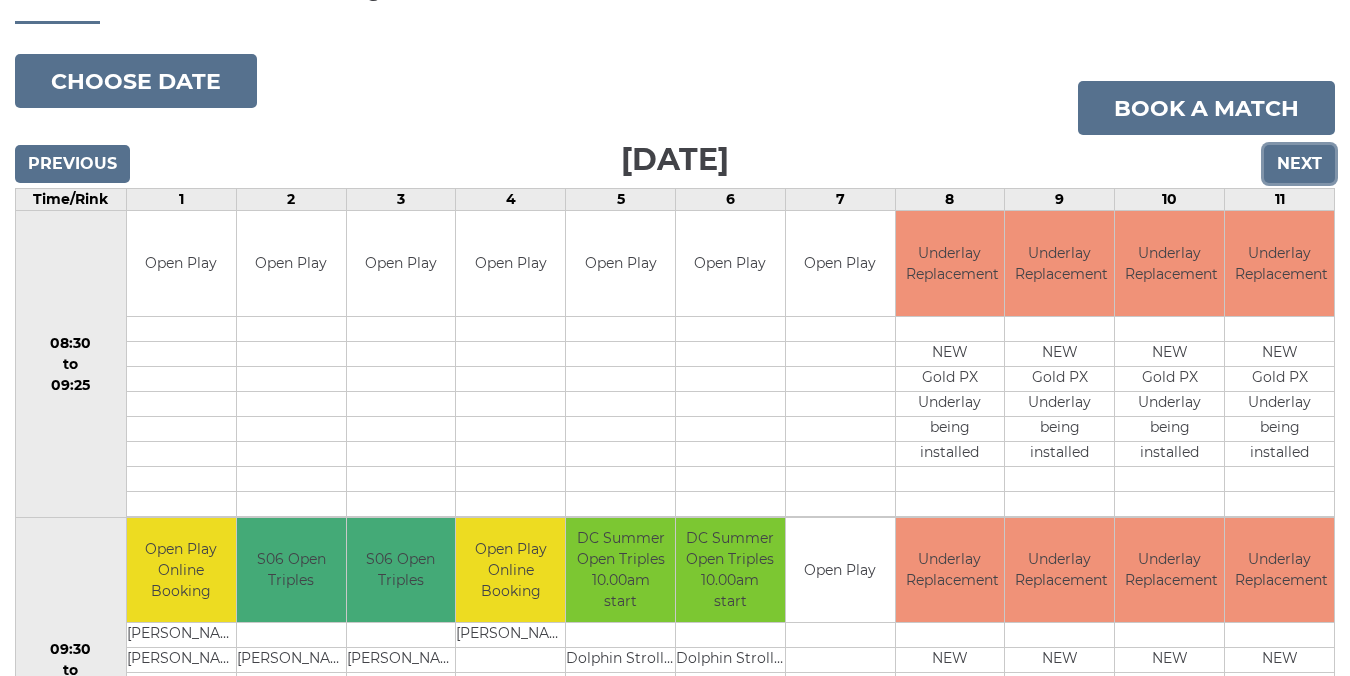 click on "Next" at bounding box center (1299, 164) 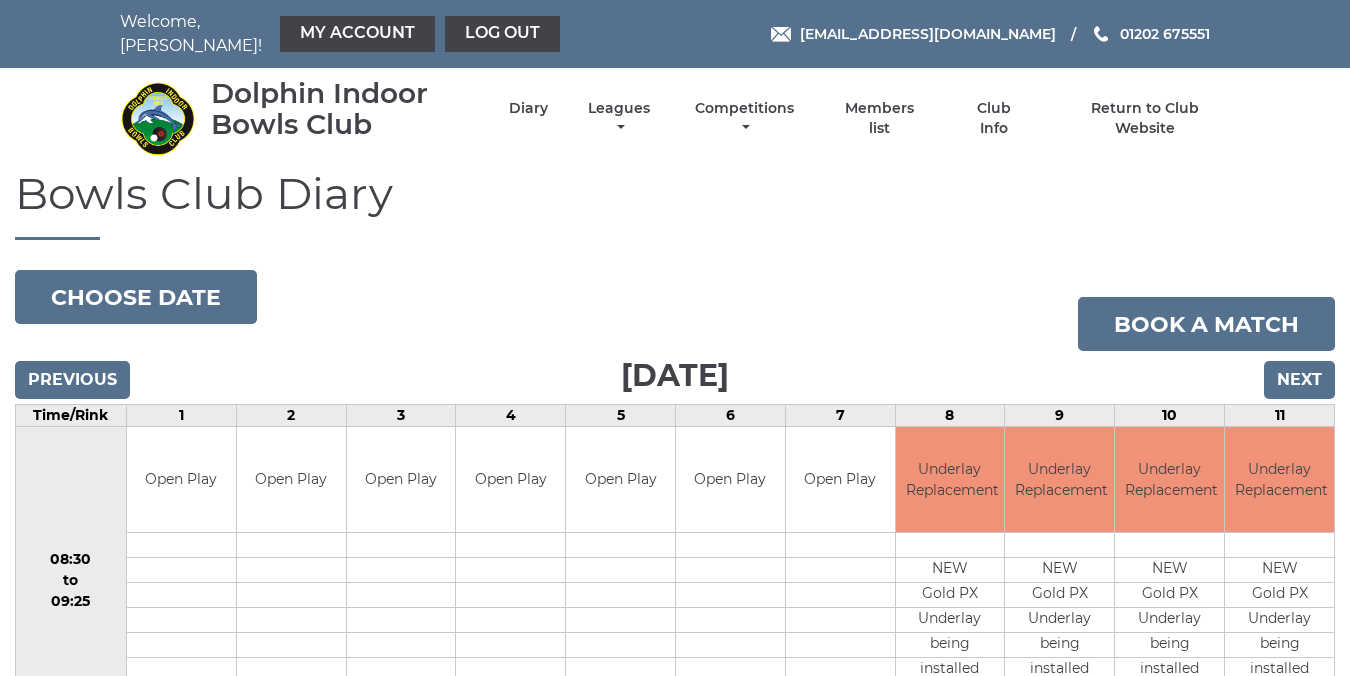 scroll, scrollTop: 0, scrollLeft: 0, axis: both 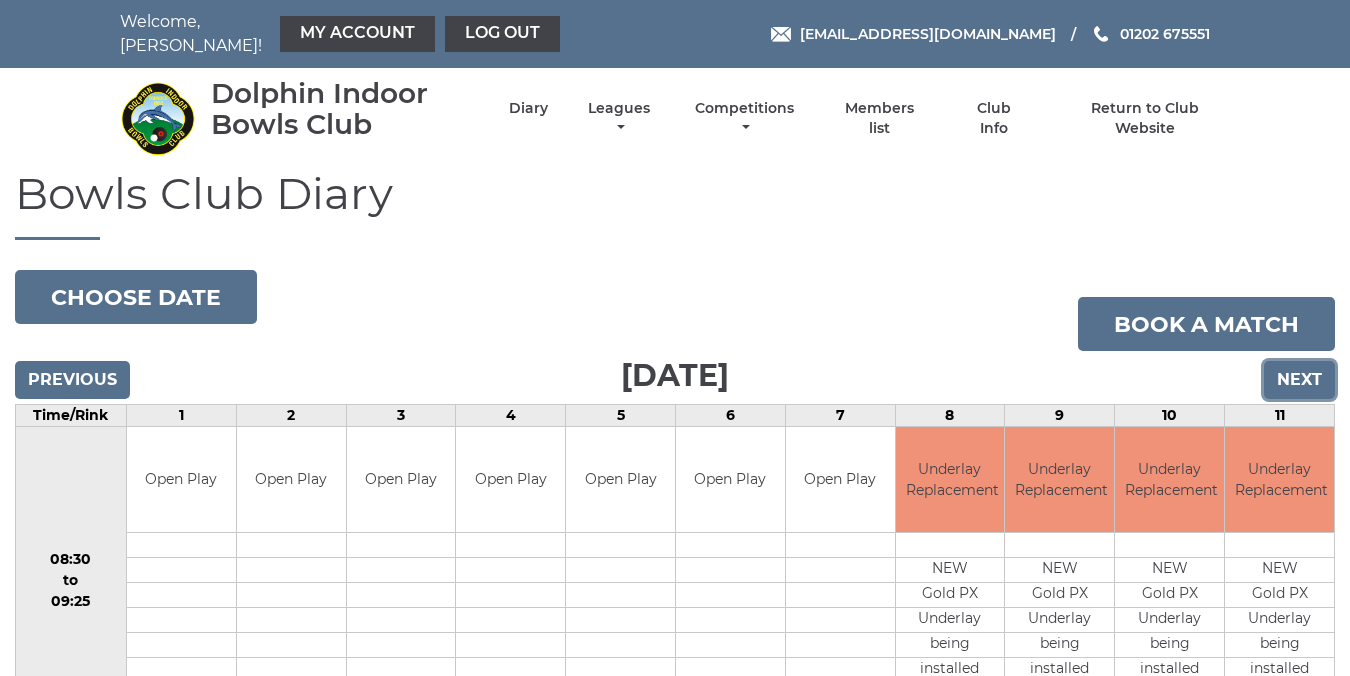click on "Next" at bounding box center [1299, 380] 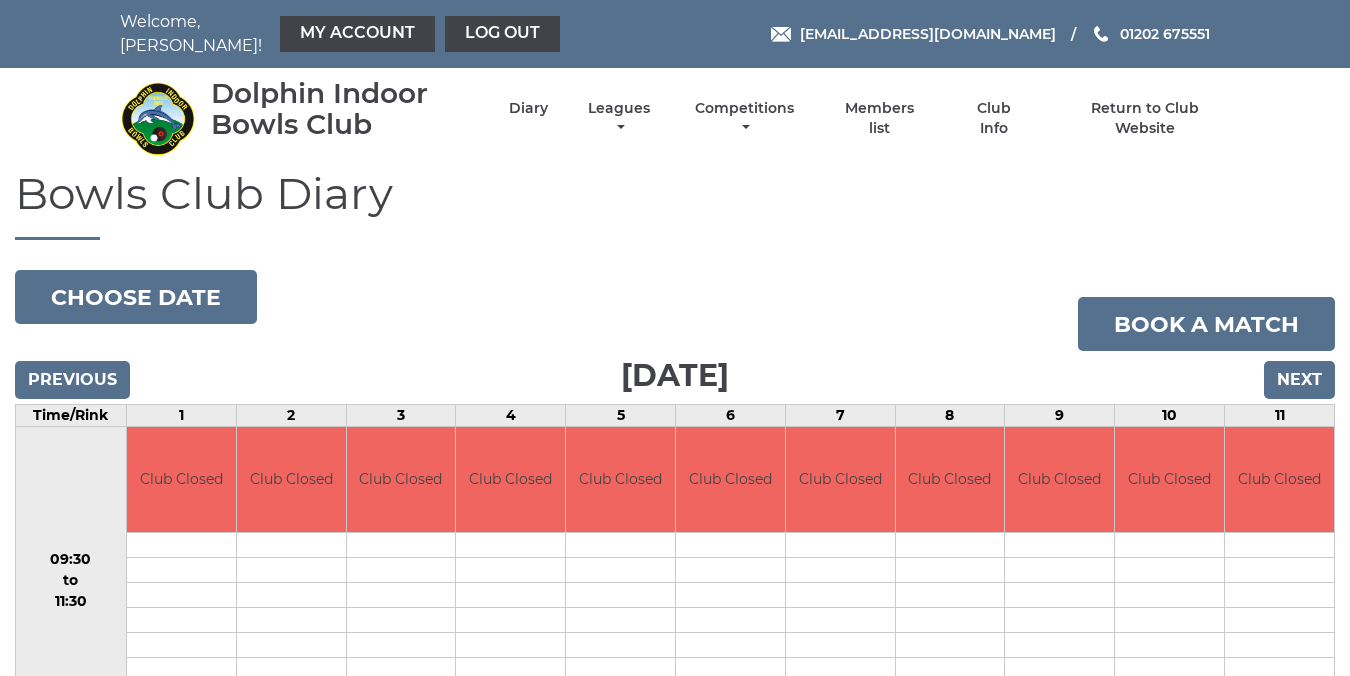 scroll, scrollTop: 0, scrollLeft: 0, axis: both 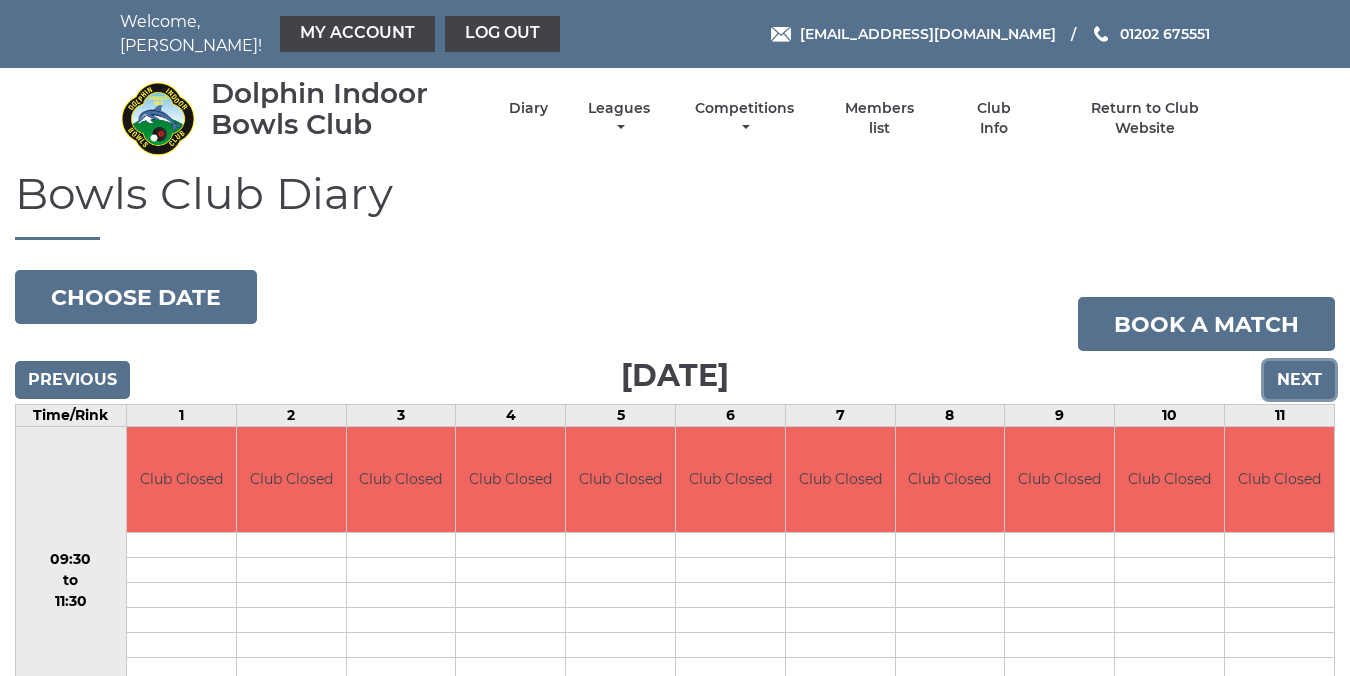 click on "Next" at bounding box center [1299, 380] 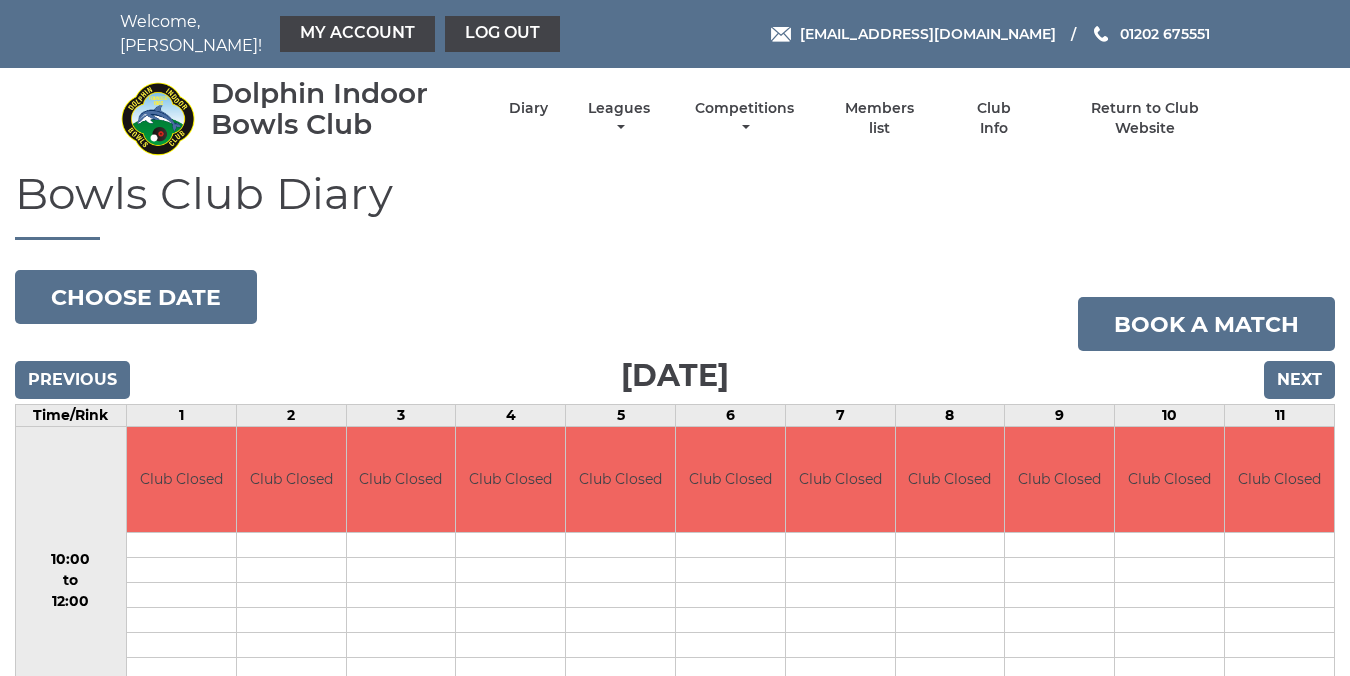 scroll, scrollTop: 0, scrollLeft: 0, axis: both 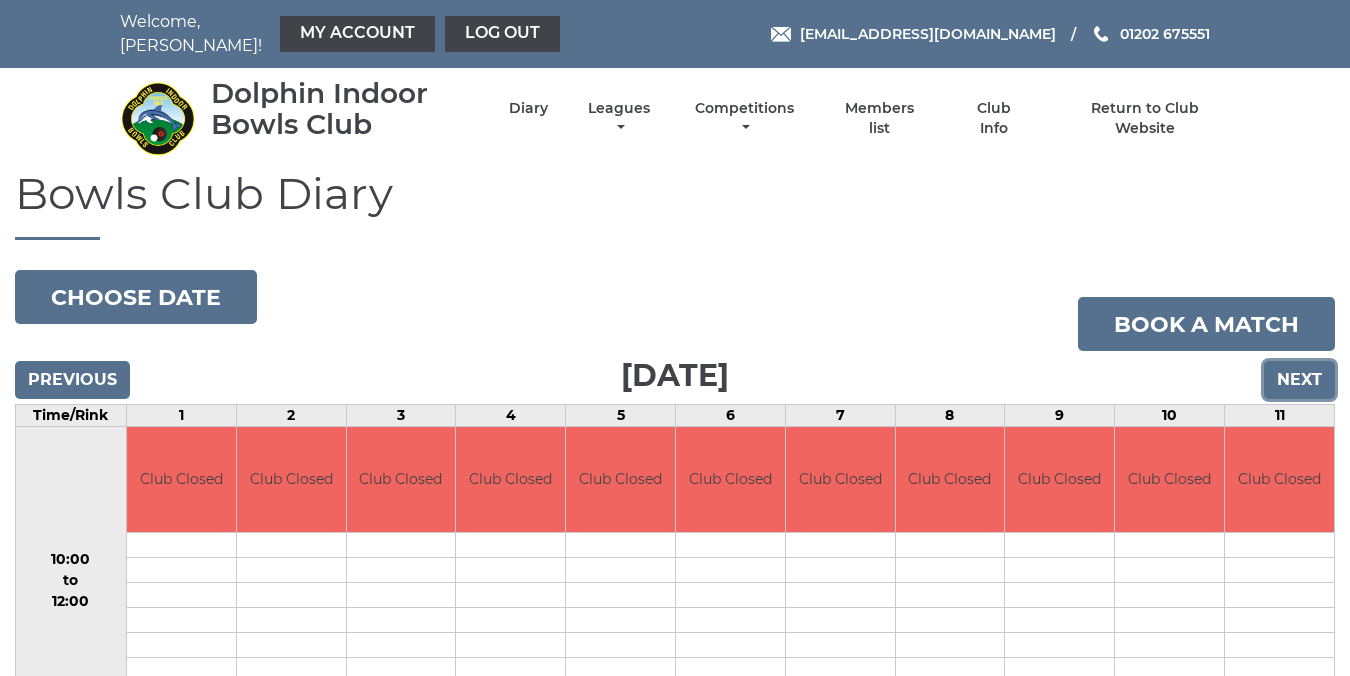 click on "Next" at bounding box center (1299, 380) 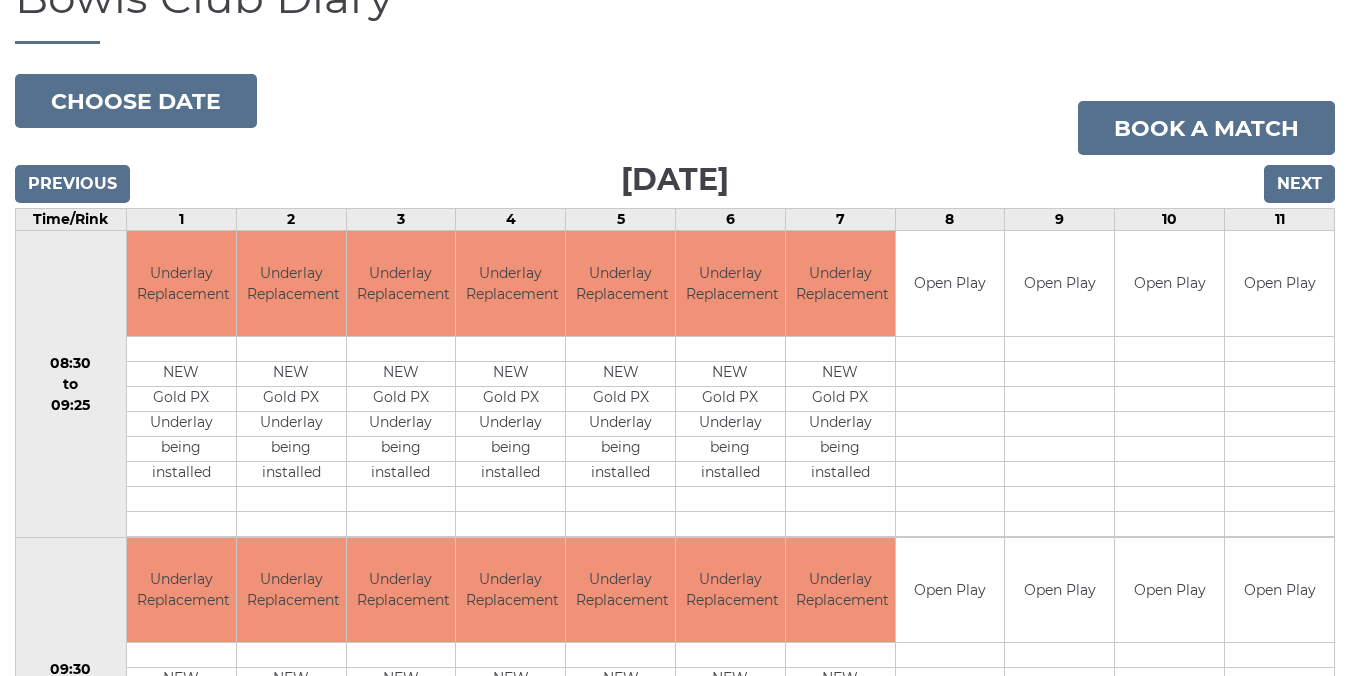 scroll, scrollTop: 191, scrollLeft: 0, axis: vertical 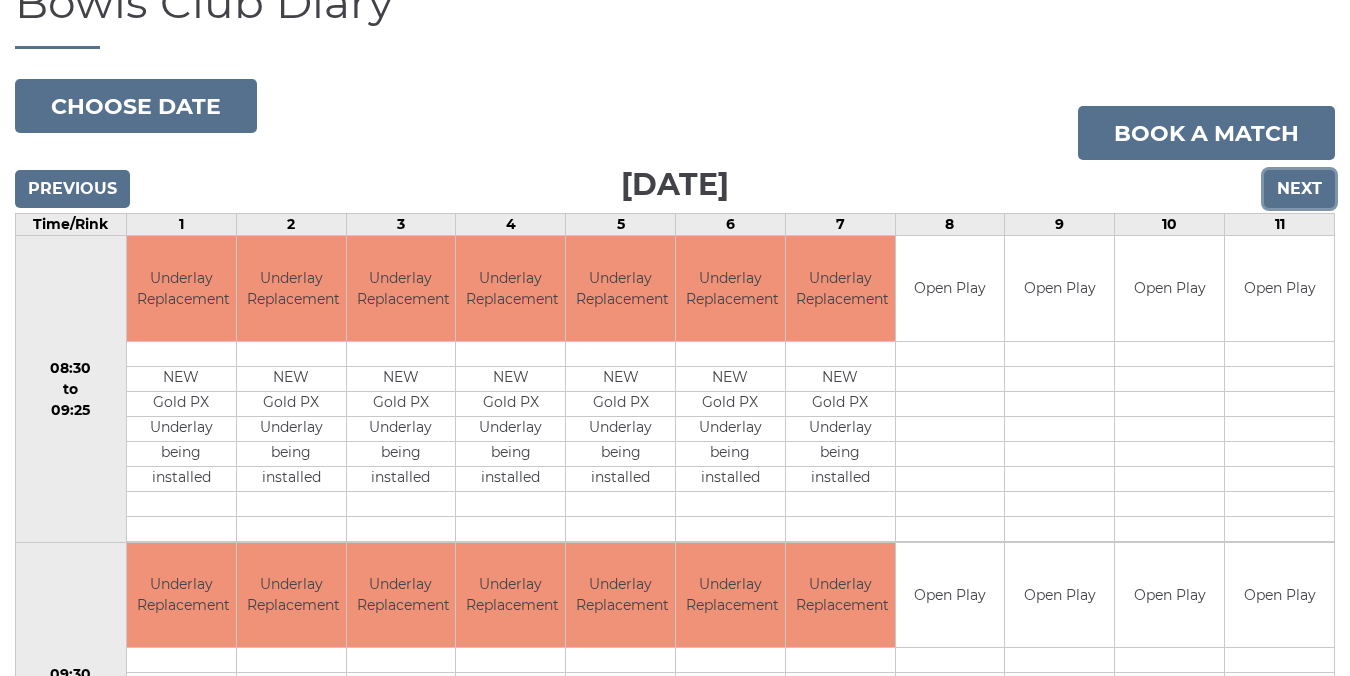 click on "Next" at bounding box center (1299, 189) 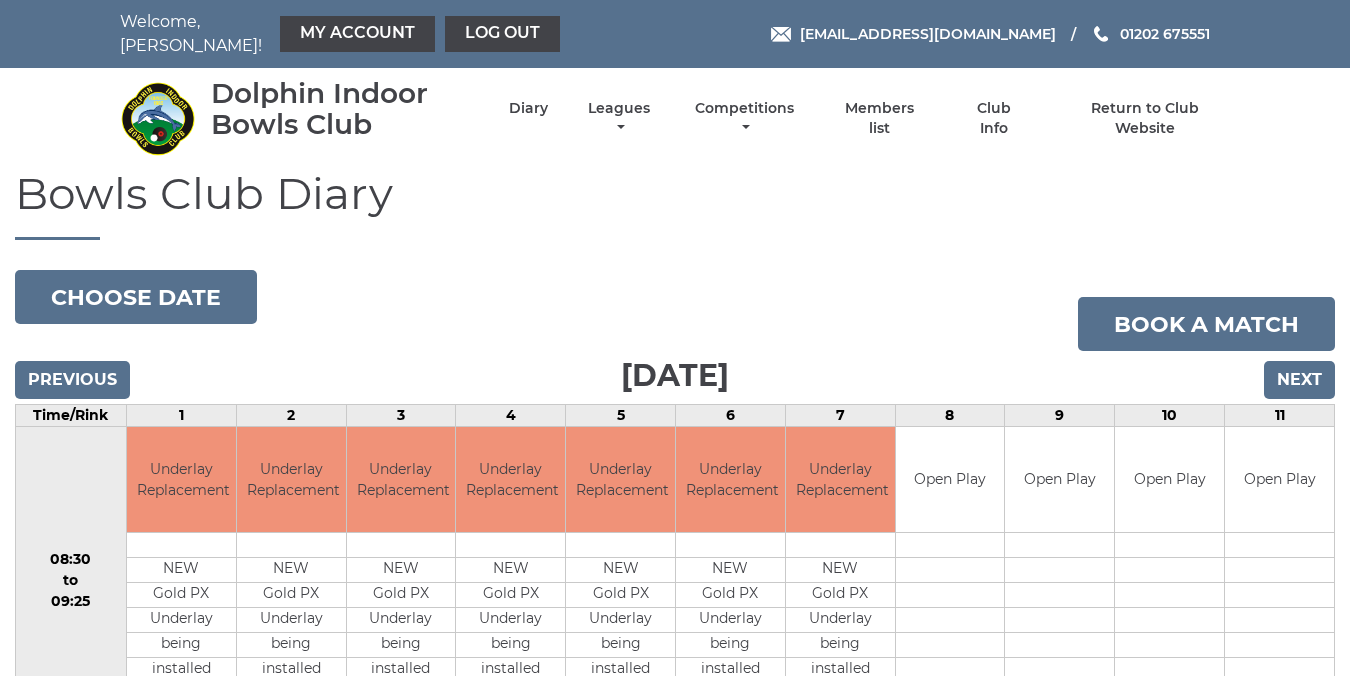 scroll, scrollTop: 0, scrollLeft: 0, axis: both 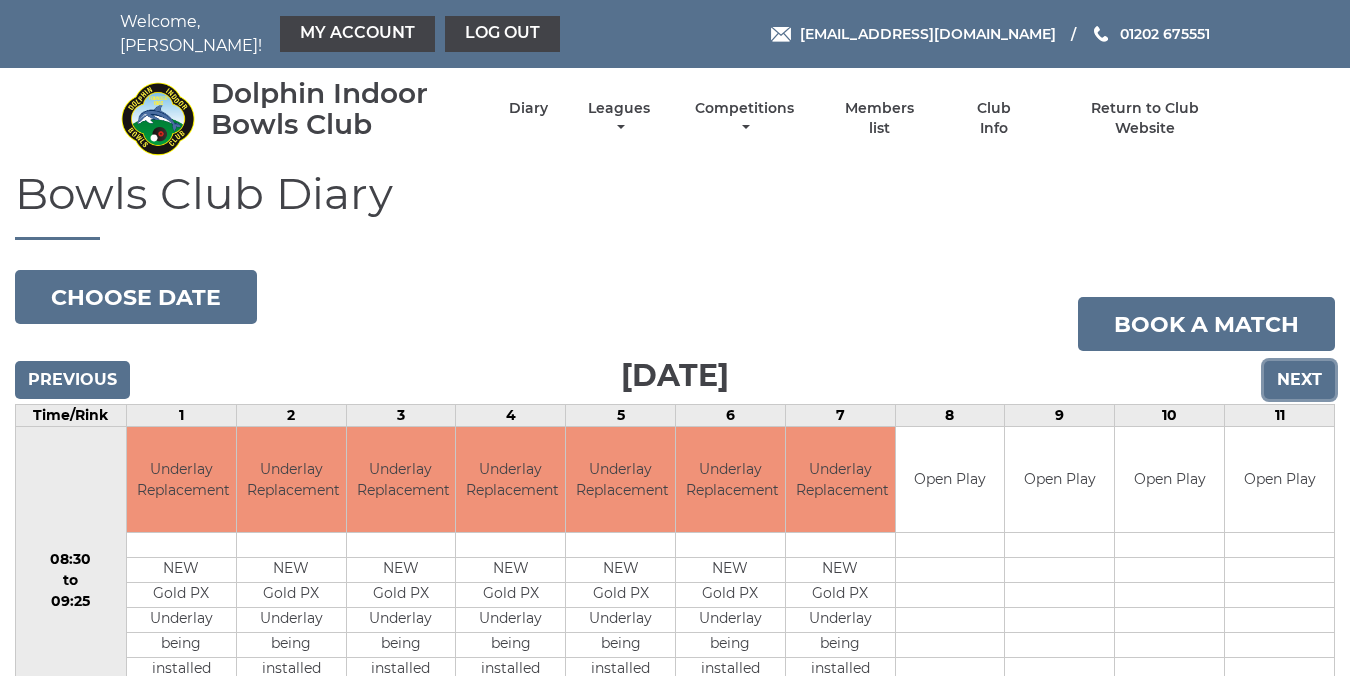 click on "Next" at bounding box center [1299, 380] 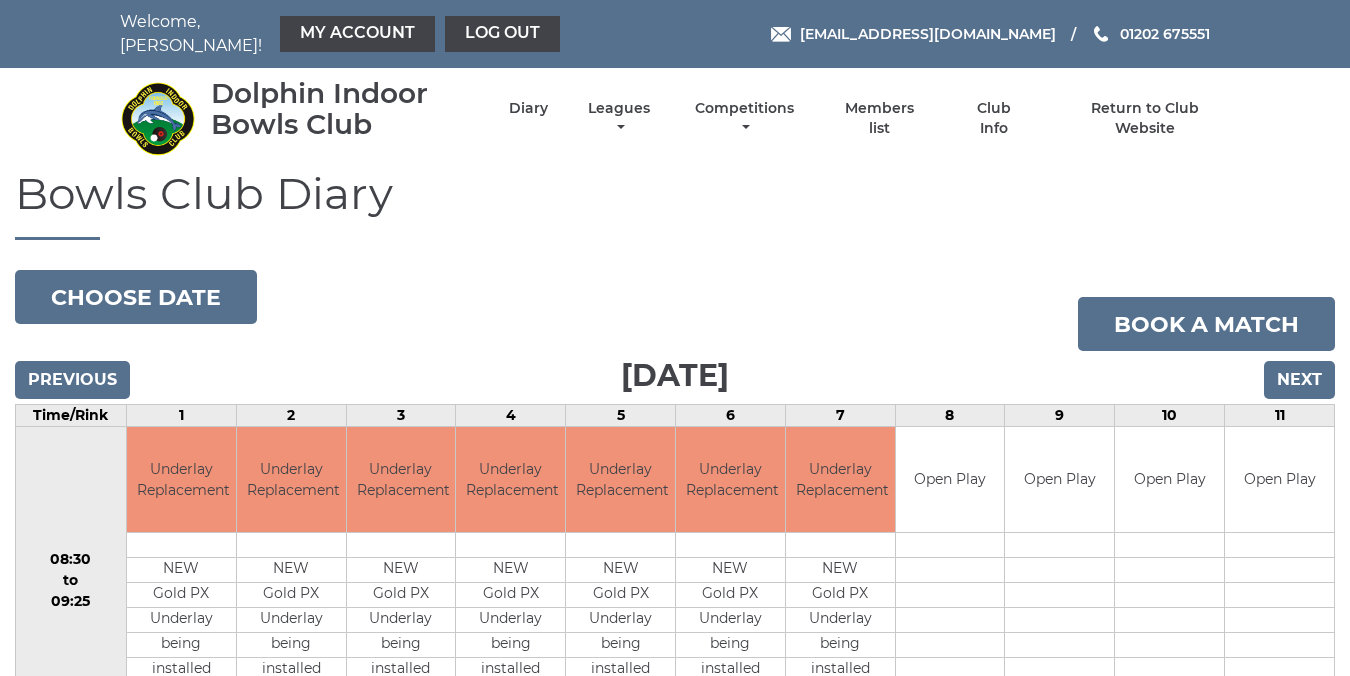 scroll, scrollTop: 0, scrollLeft: 0, axis: both 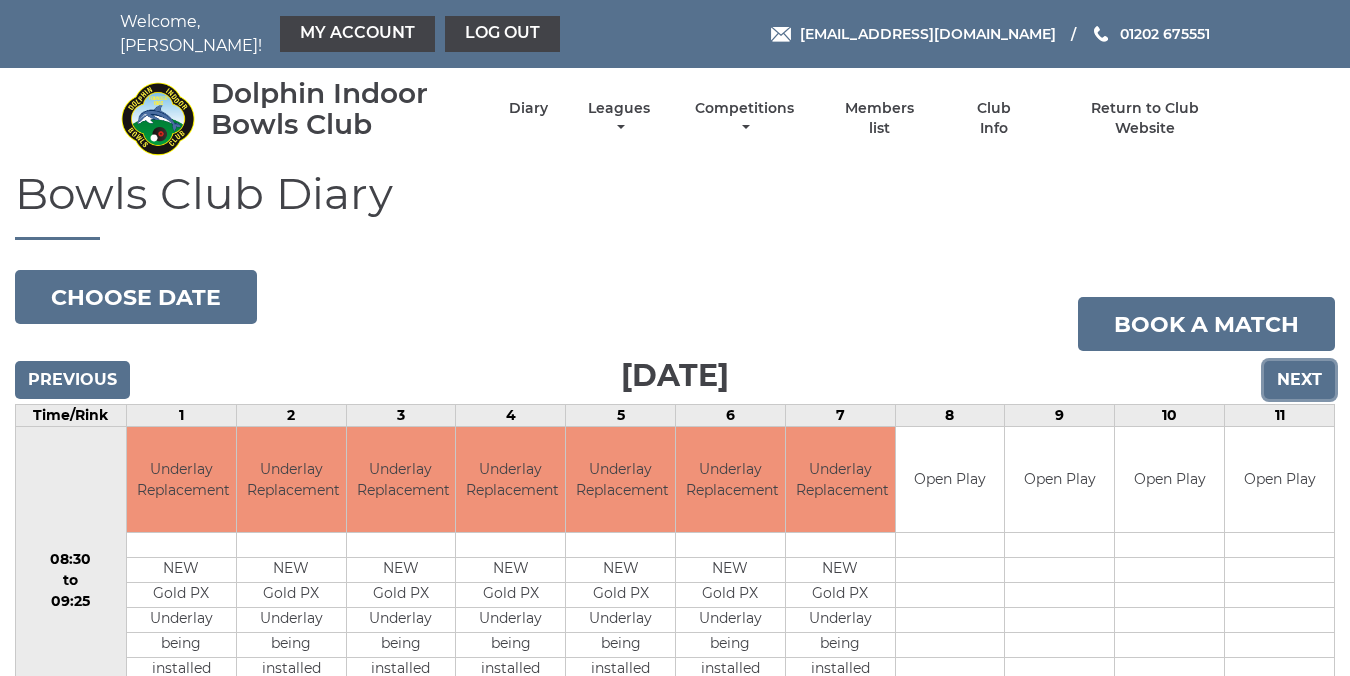 click on "Next" at bounding box center [1299, 380] 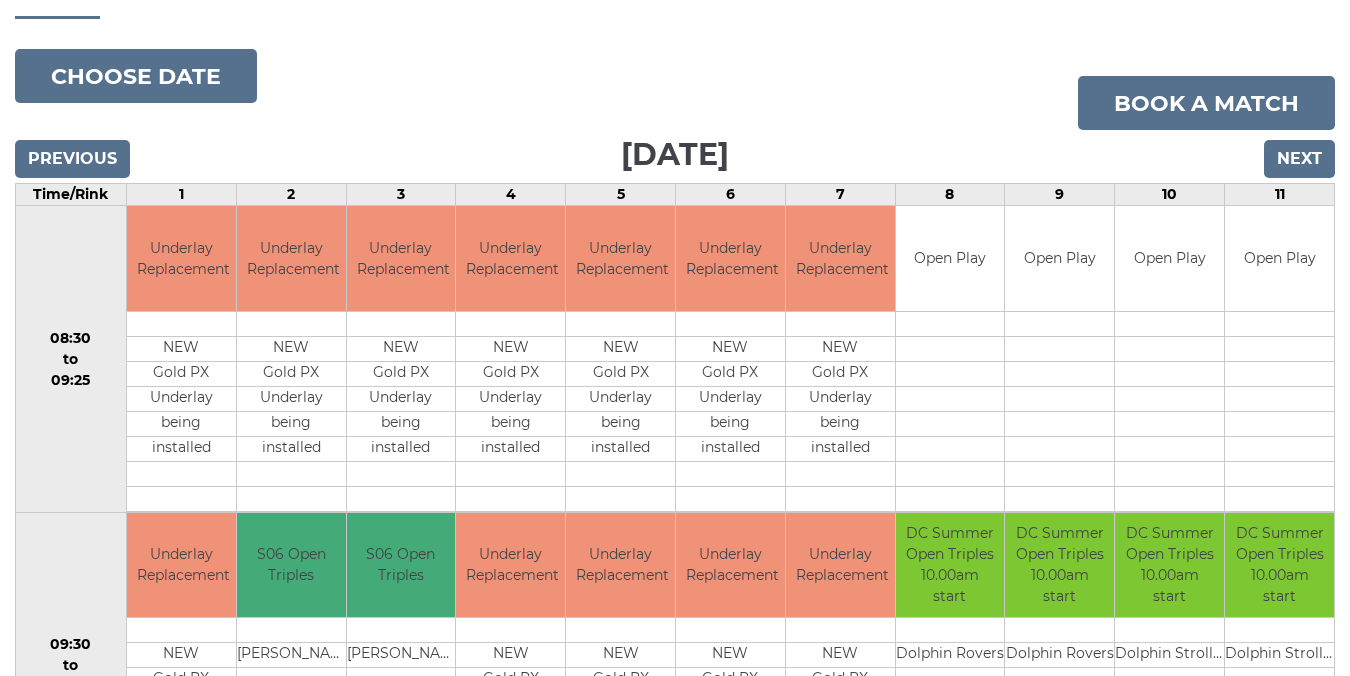 scroll, scrollTop: 219, scrollLeft: 0, axis: vertical 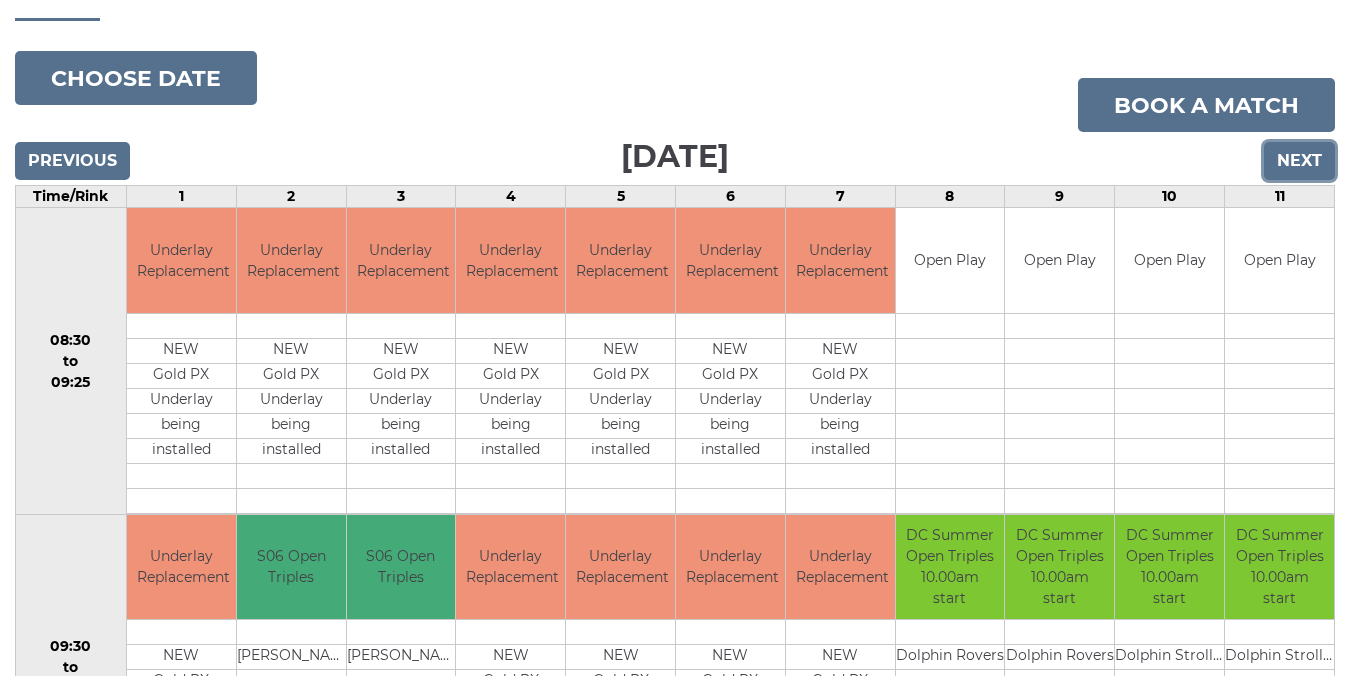 click on "Next" at bounding box center [1299, 161] 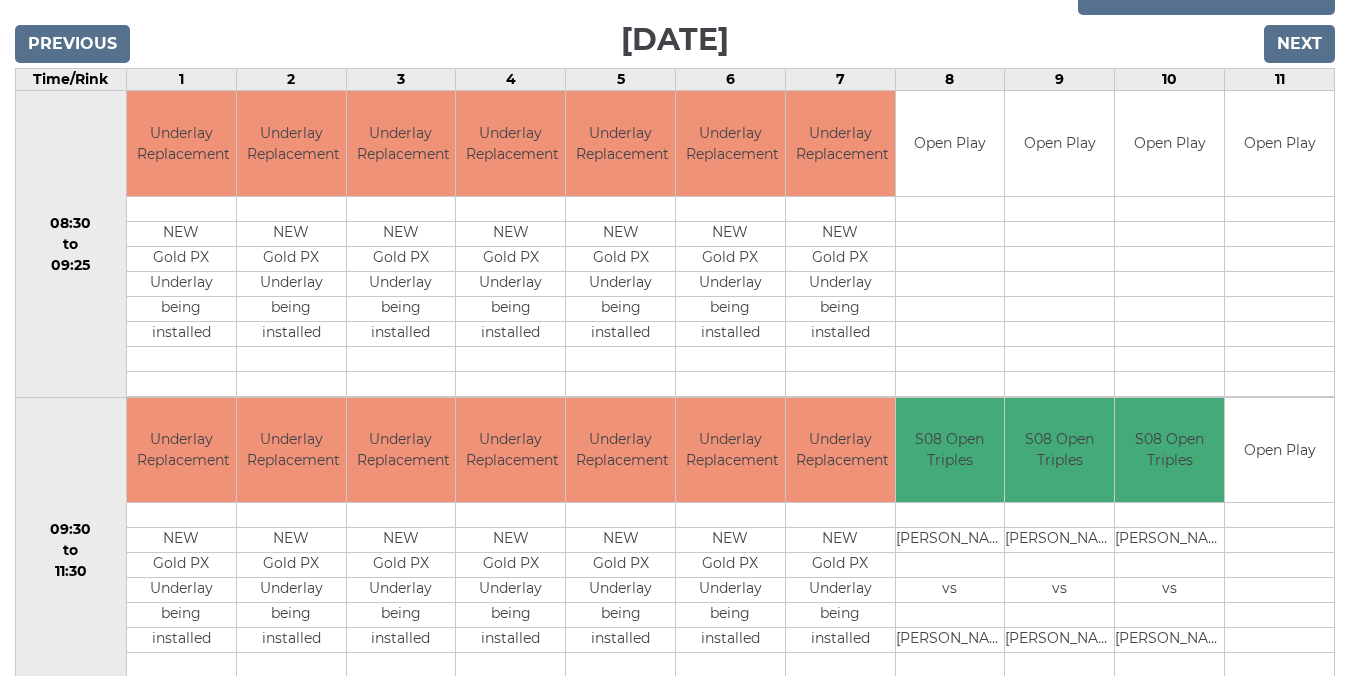 scroll, scrollTop: 0, scrollLeft: 0, axis: both 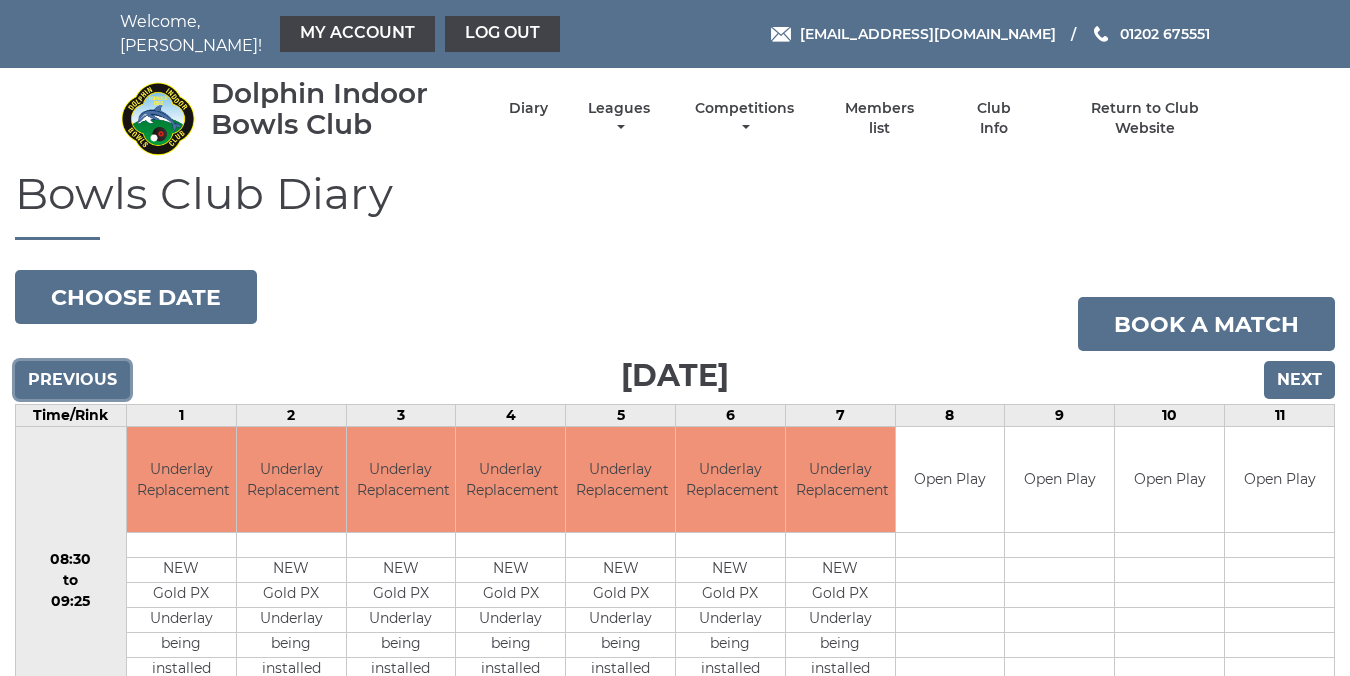click on "Previous" at bounding box center [72, 380] 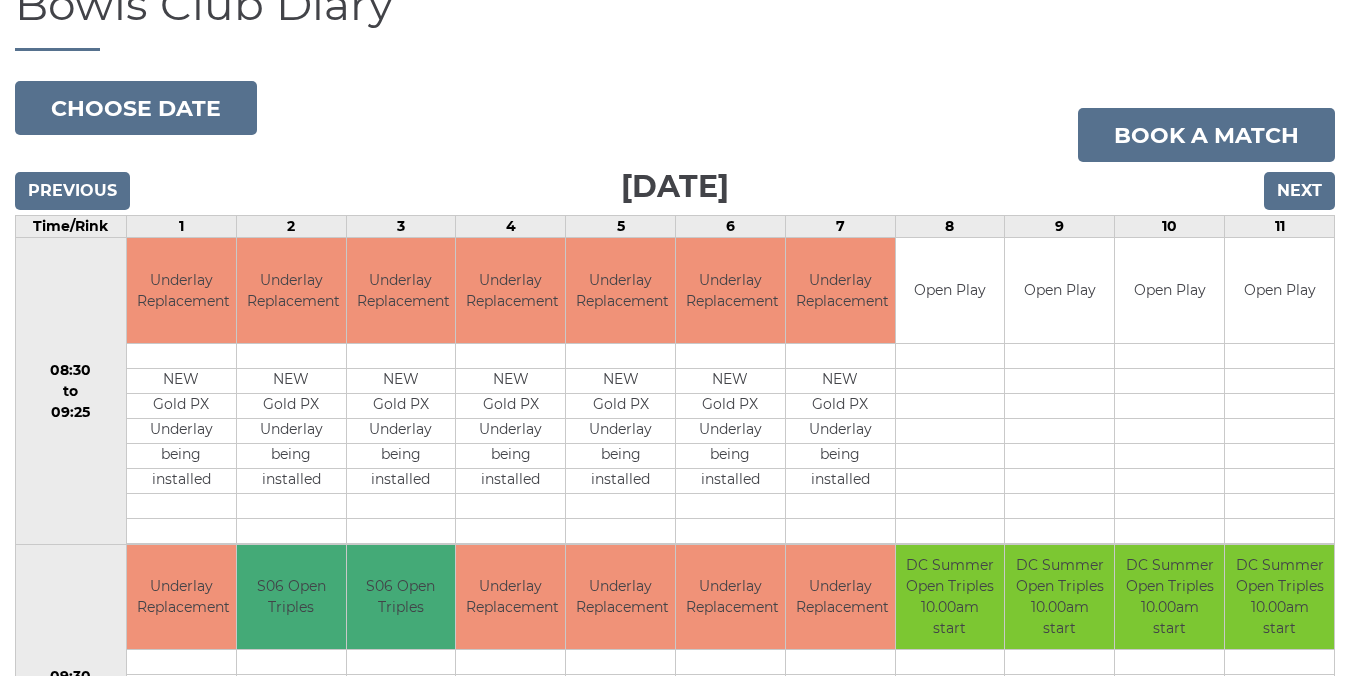 scroll, scrollTop: 0, scrollLeft: 0, axis: both 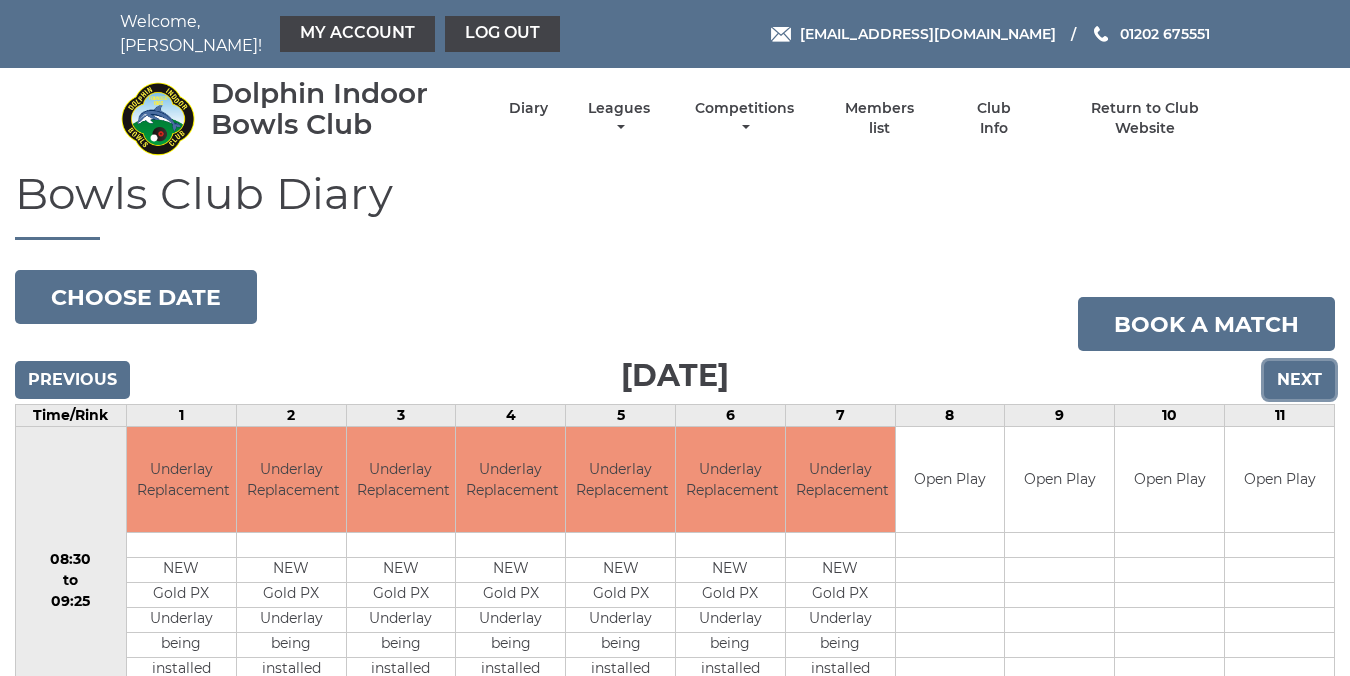 click on "Next" at bounding box center [1299, 380] 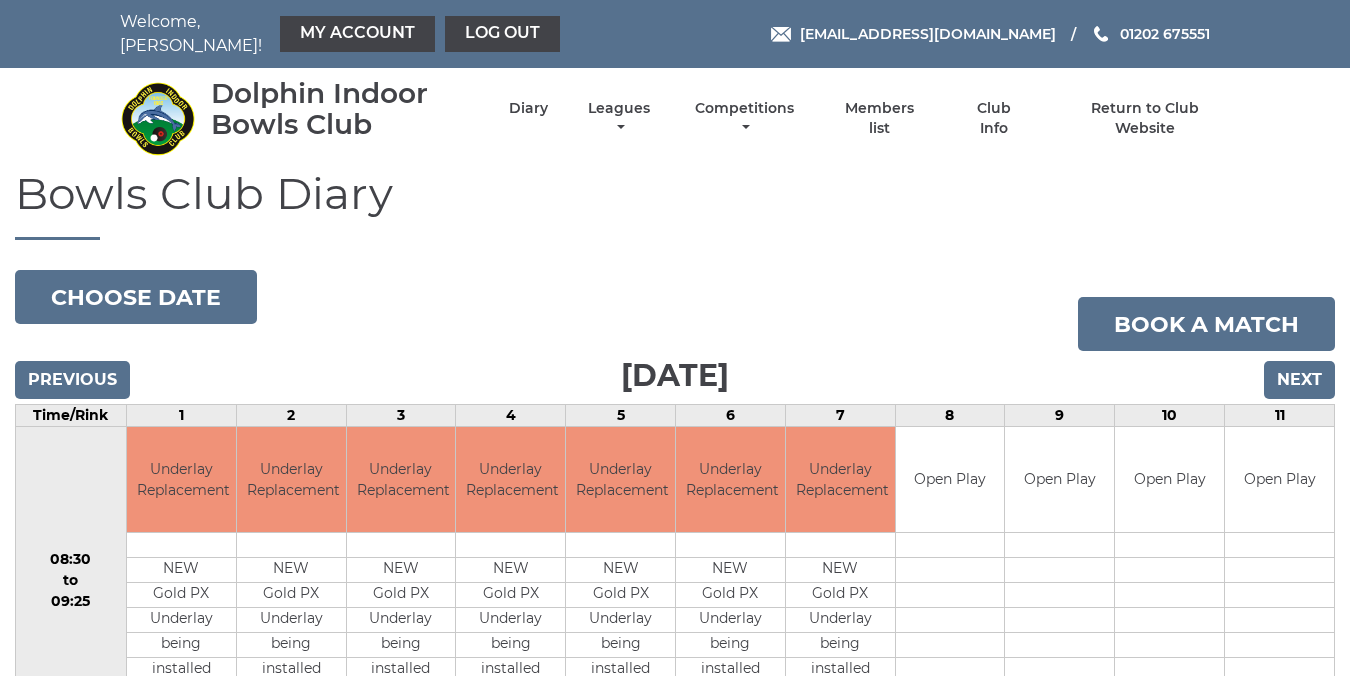 scroll, scrollTop: 0, scrollLeft: 0, axis: both 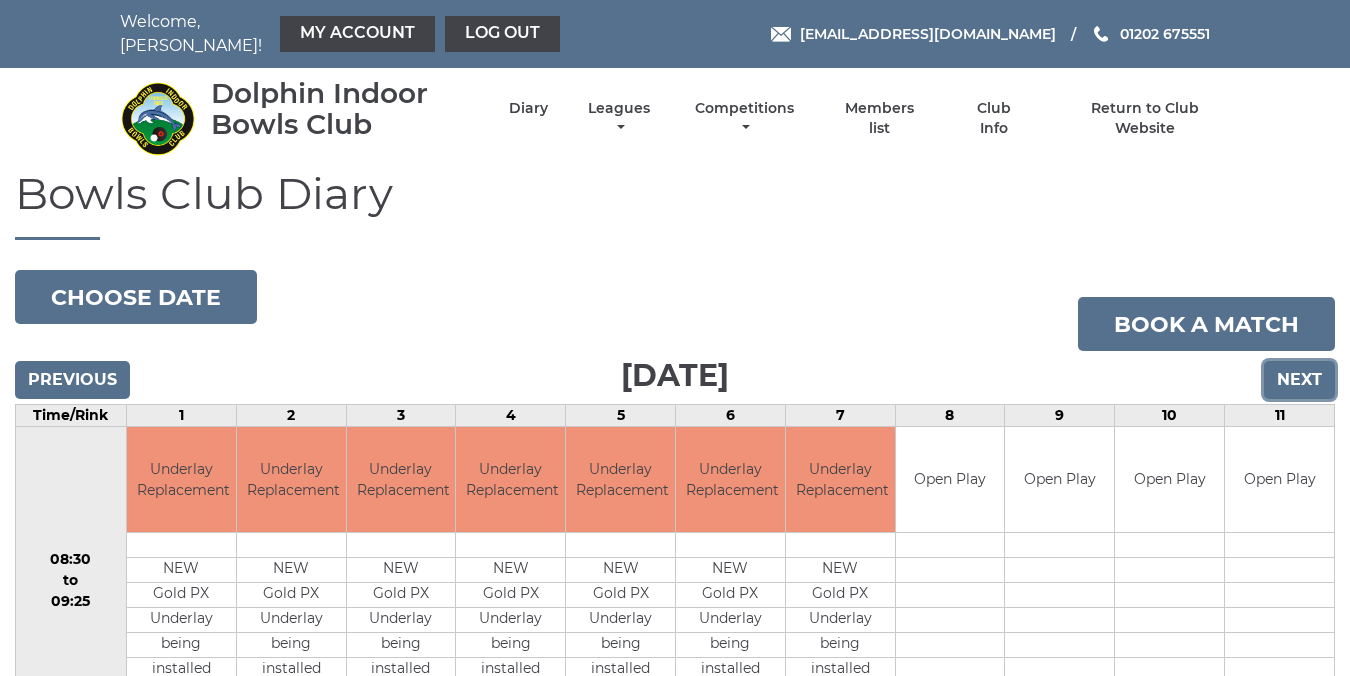 click on "Next" at bounding box center [1299, 380] 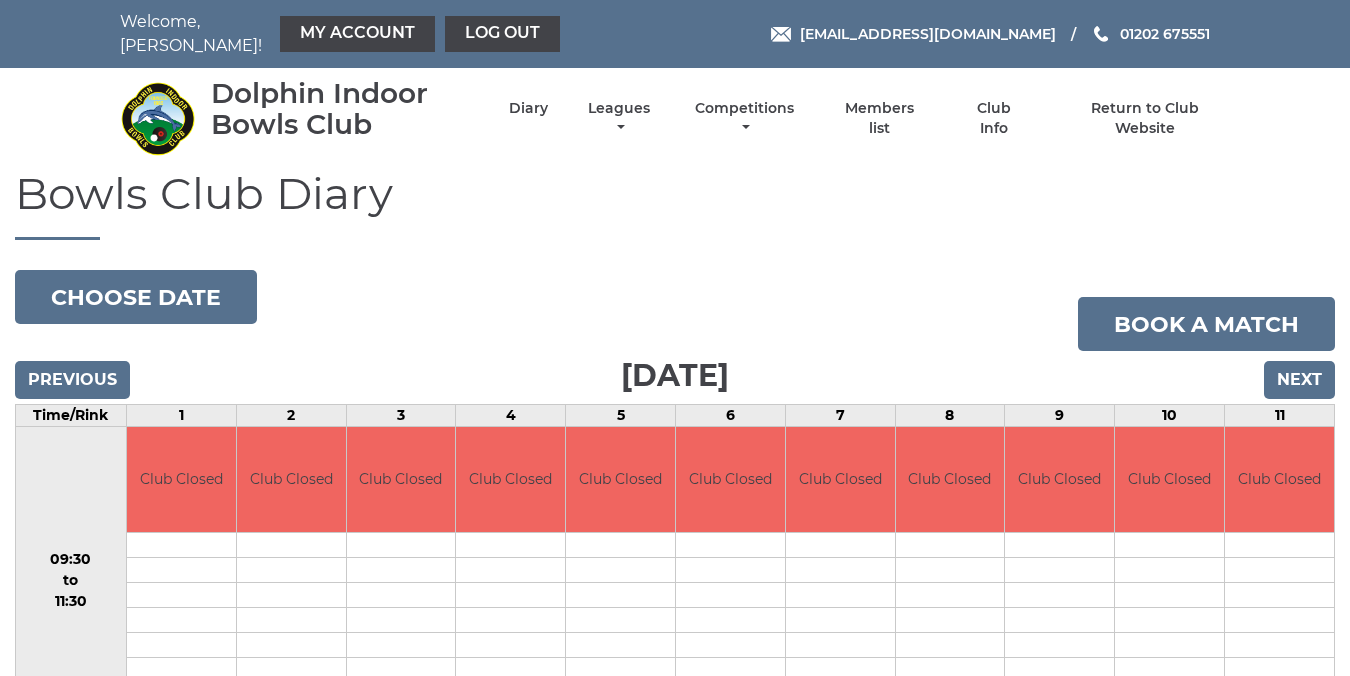 scroll, scrollTop: 0, scrollLeft: 0, axis: both 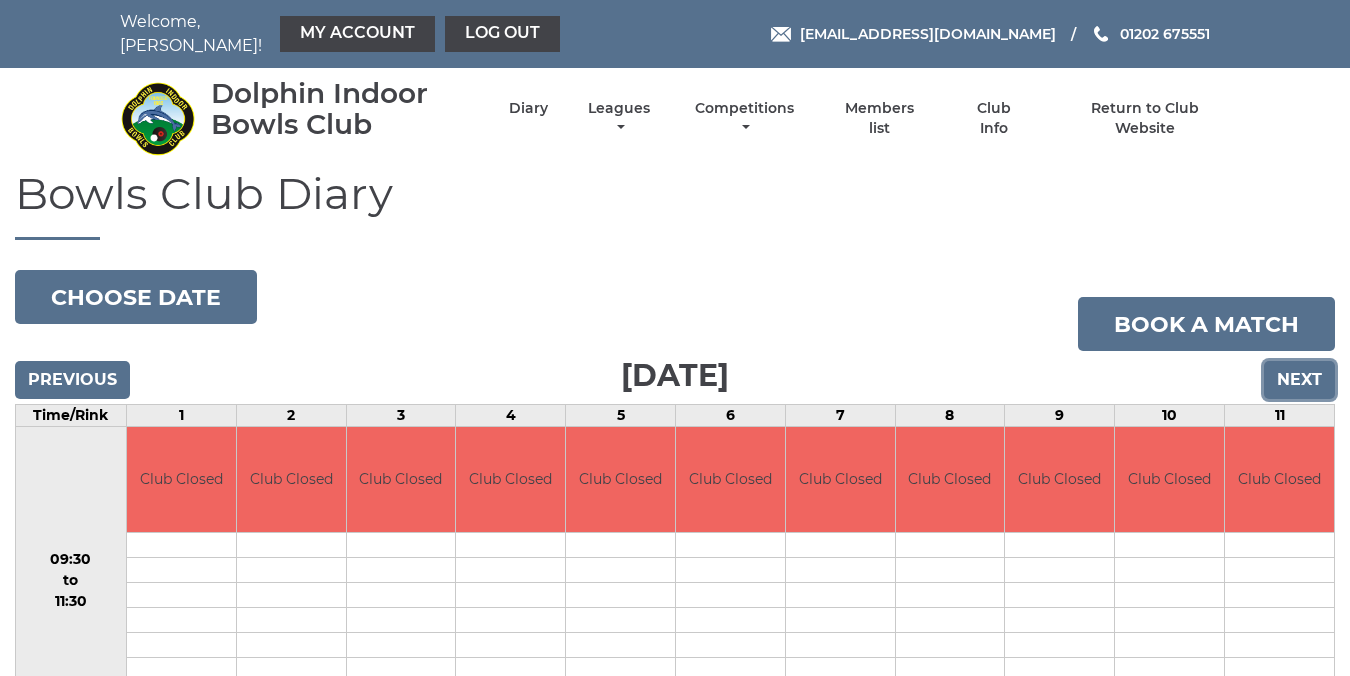 click on "Next" at bounding box center (1299, 380) 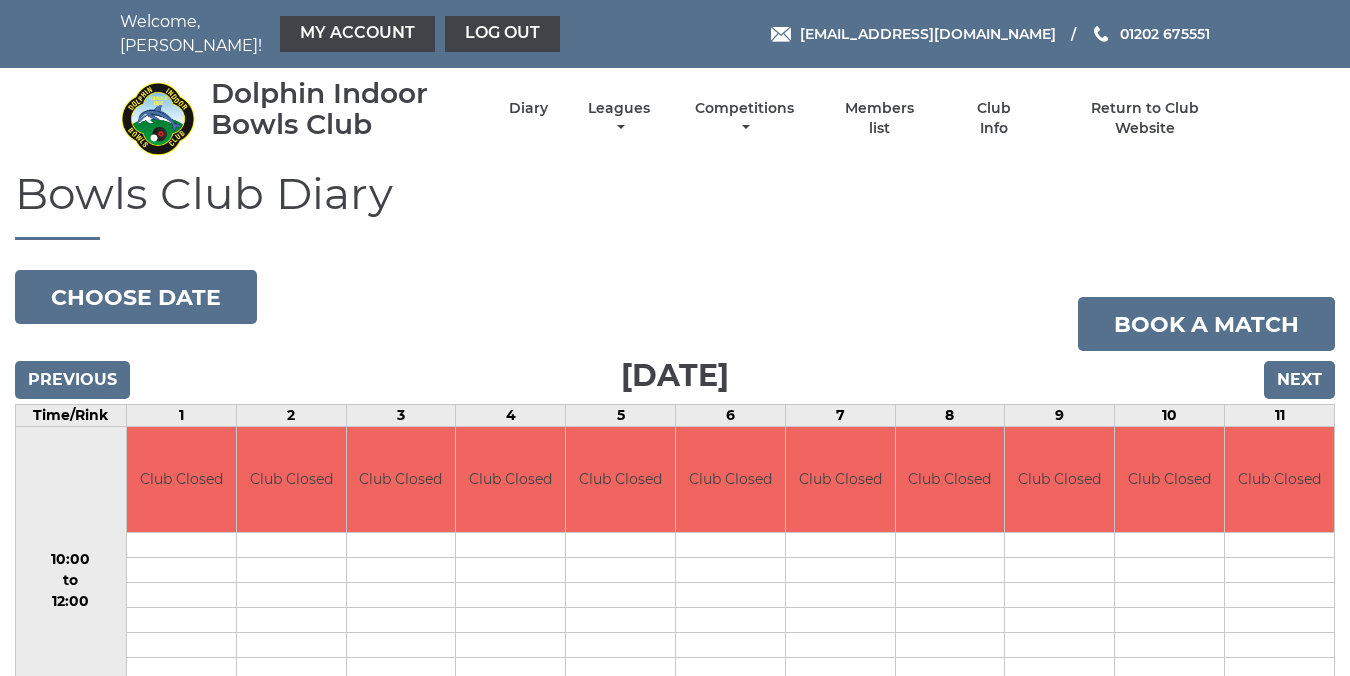 scroll, scrollTop: 0, scrollLeft: 0, axis: both 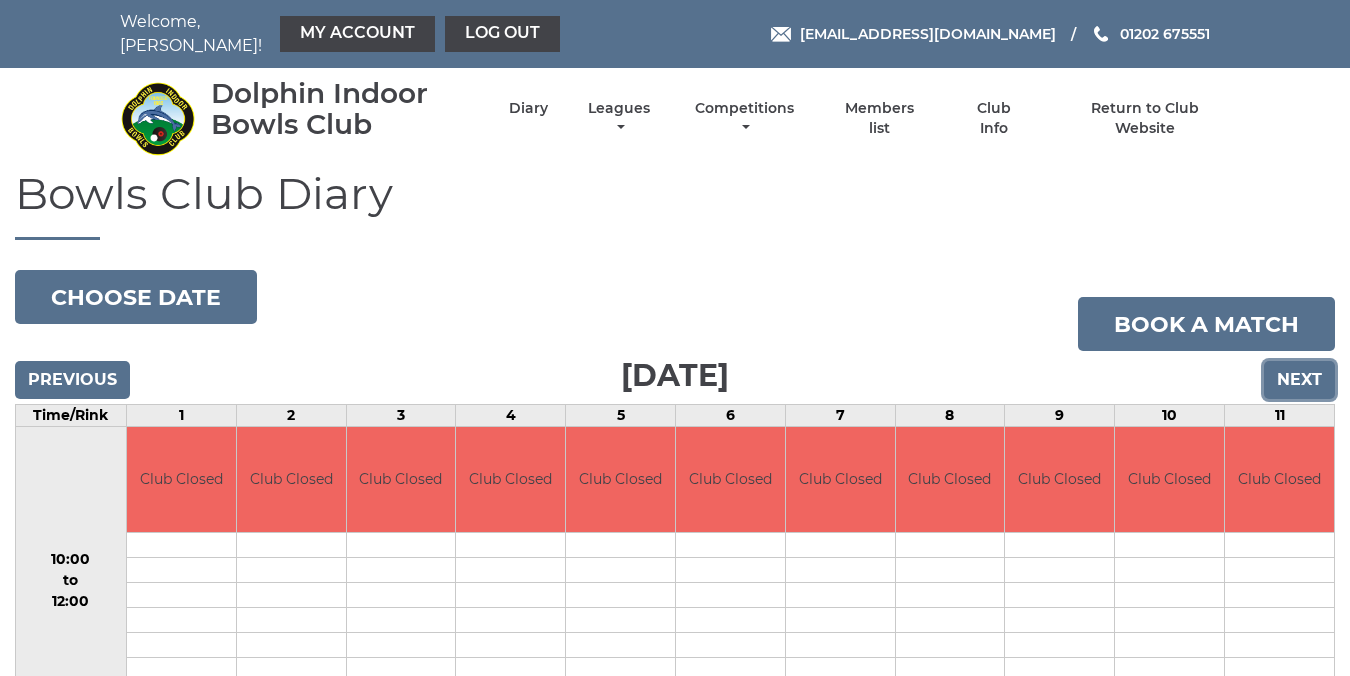 click on "Next" at bounding box center [1299, 380] 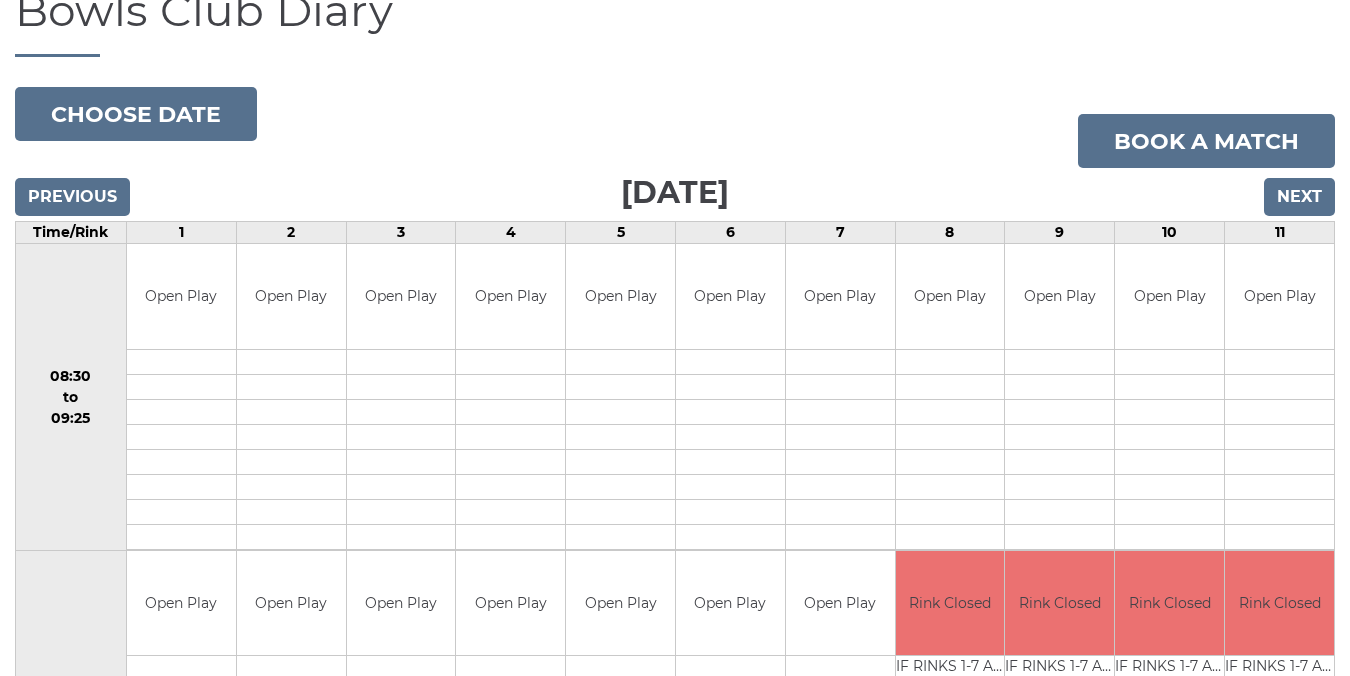 scroll, scrollTop: 0, scrollLeft: 0, axis: both 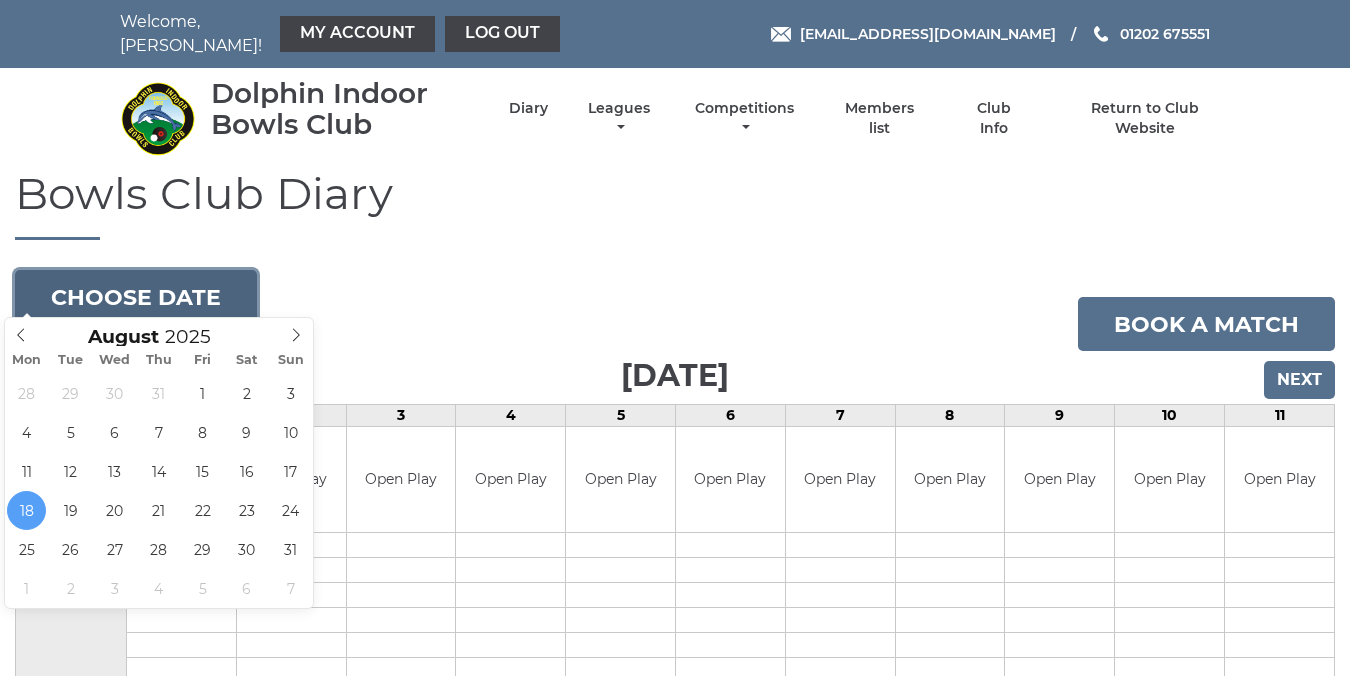 click on "Choose date" at bounding box center (136, 297) 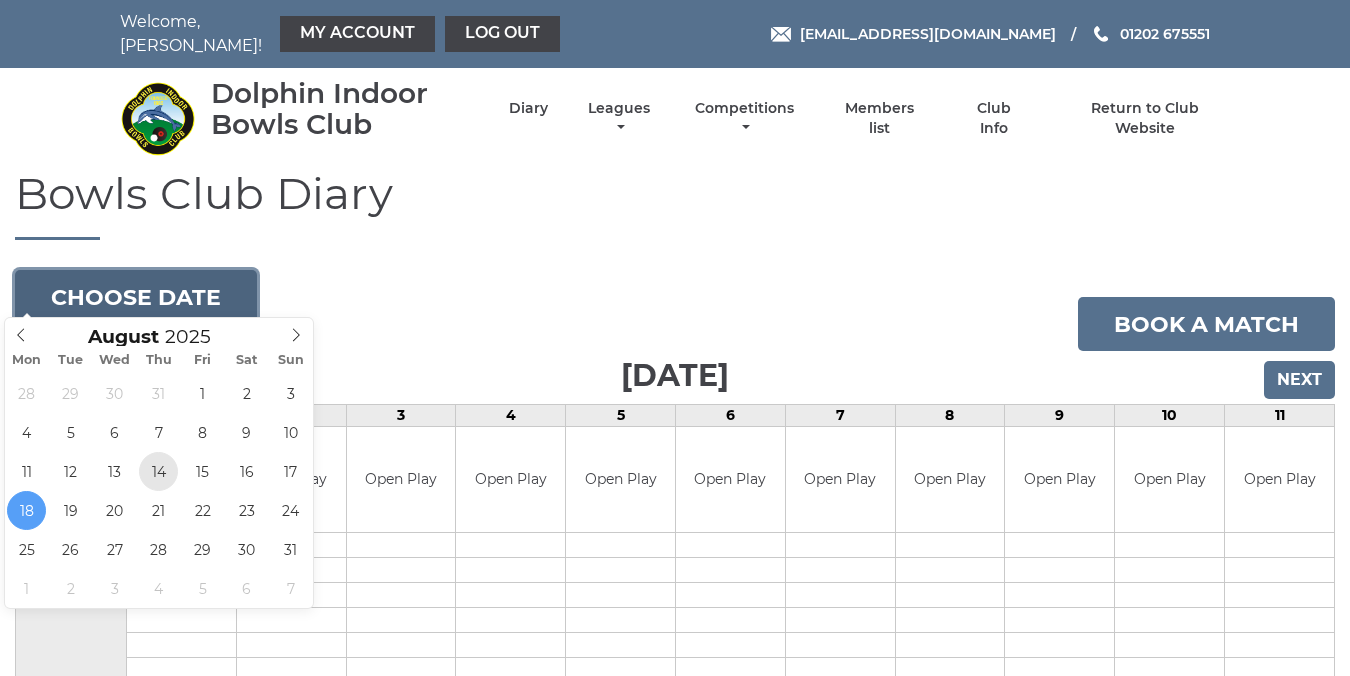 type on "2025-08-14" 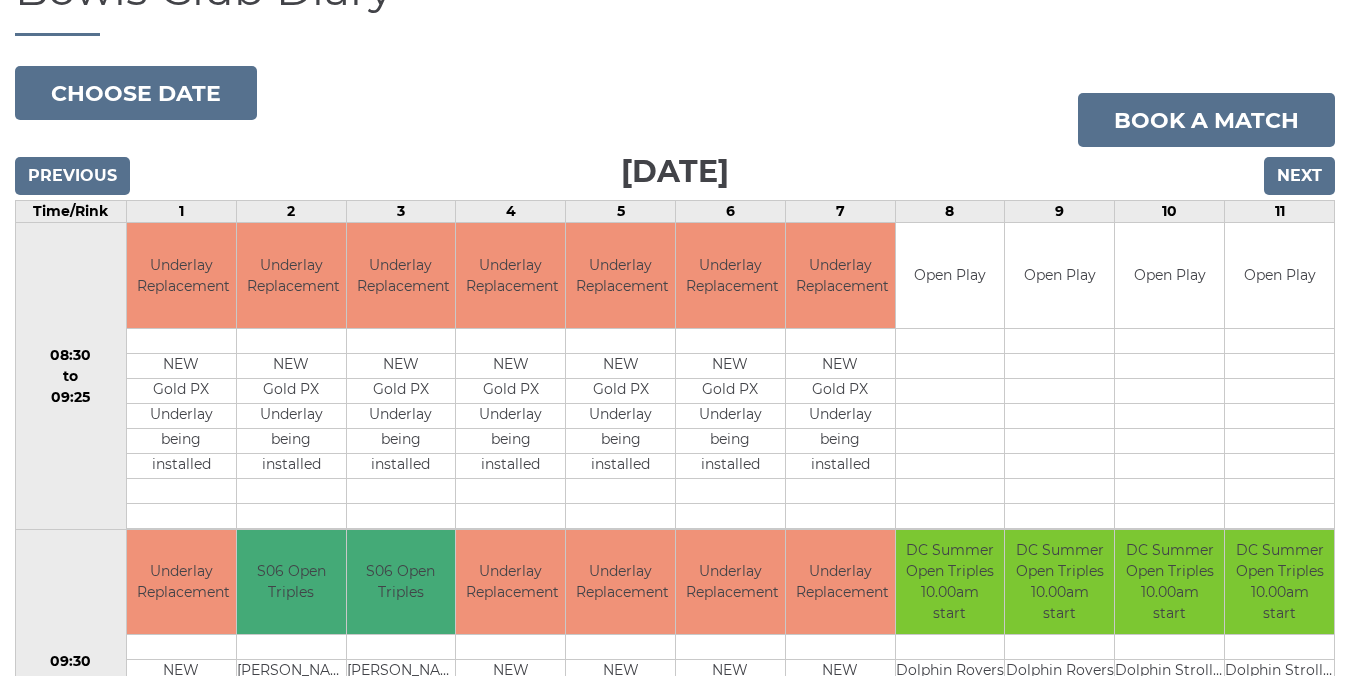 scroll, scrollTop: 0, scrollLeft: 0, axis: both 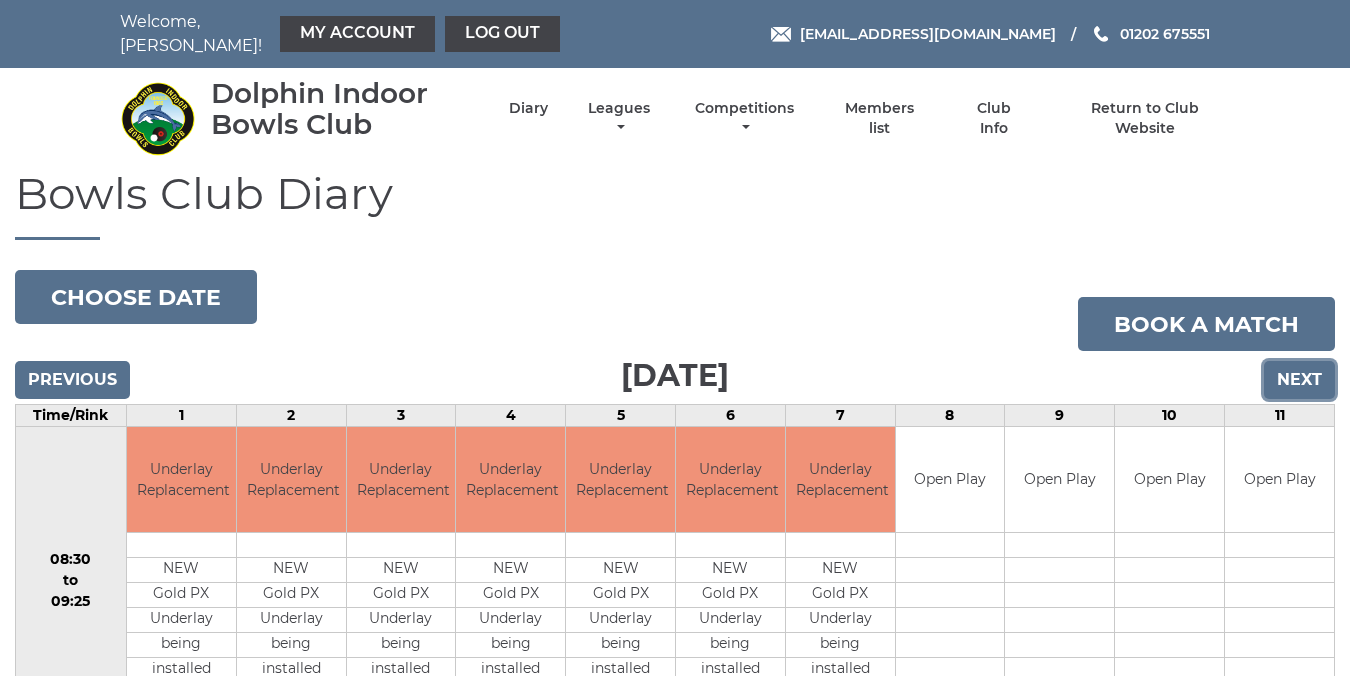 click on "Next" at bounding box center (1299, 380) 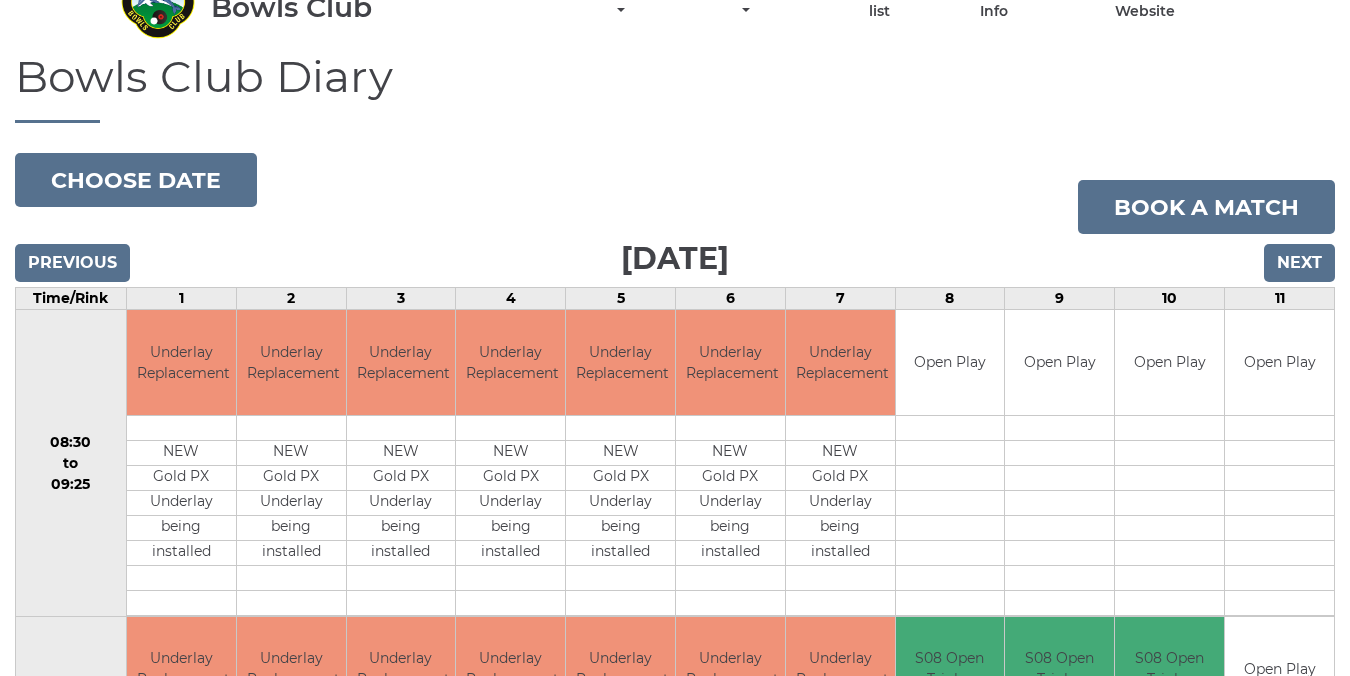 scroll, scrollTop: 0, scrollLeft: 0, axis: both 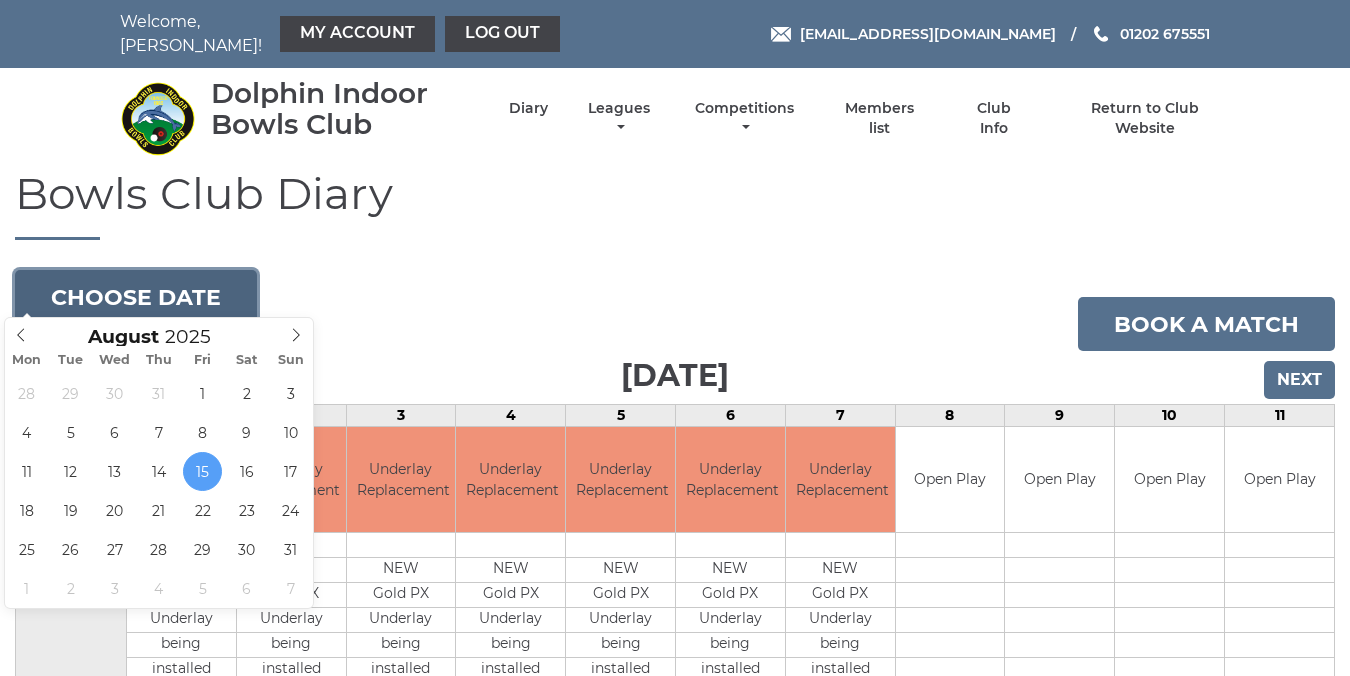 click on "Choose date" at bounding box center (136, 297) 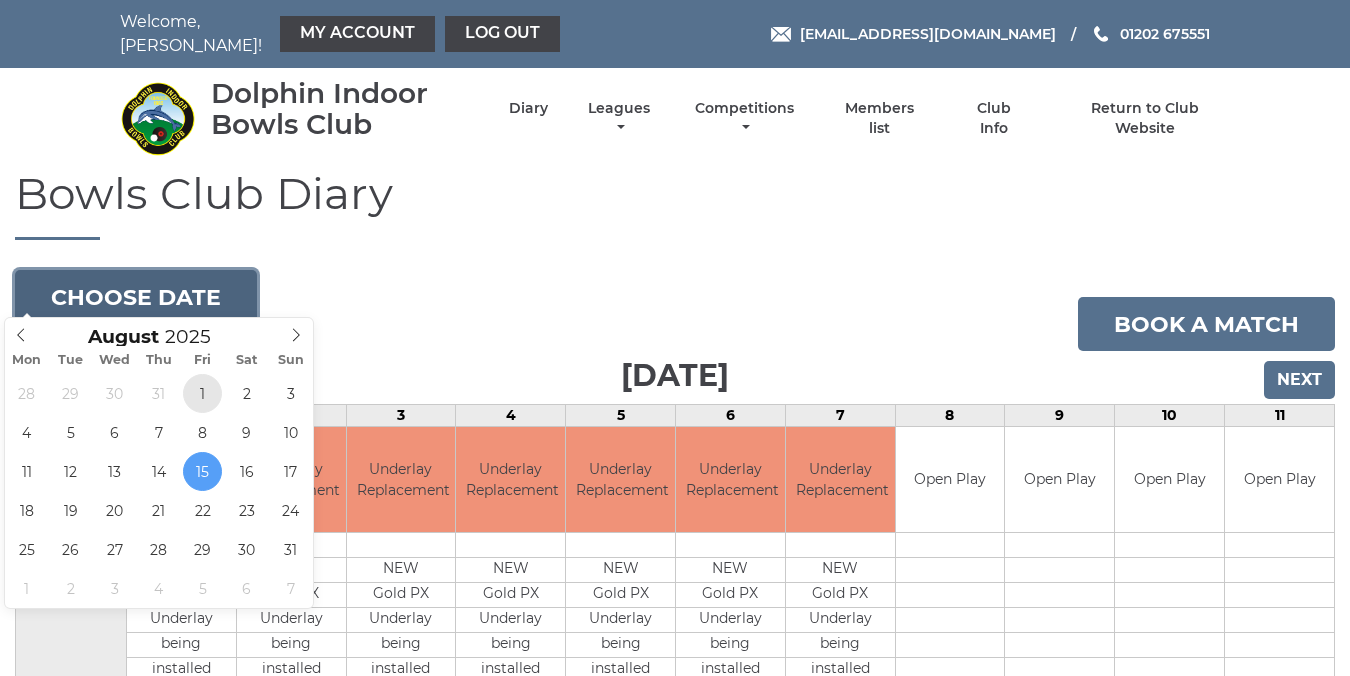type on "[DATE]" 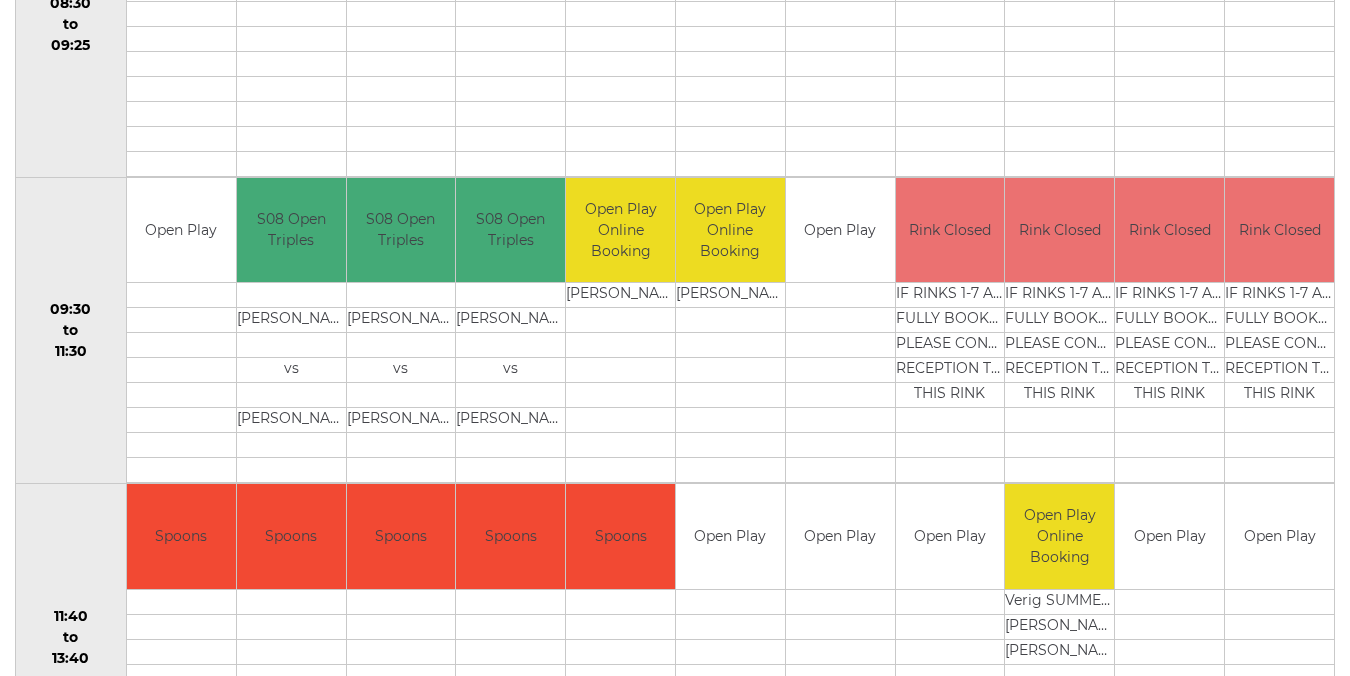 scroll, scrollTop: 0, scrollLeft: 0, axis: both 